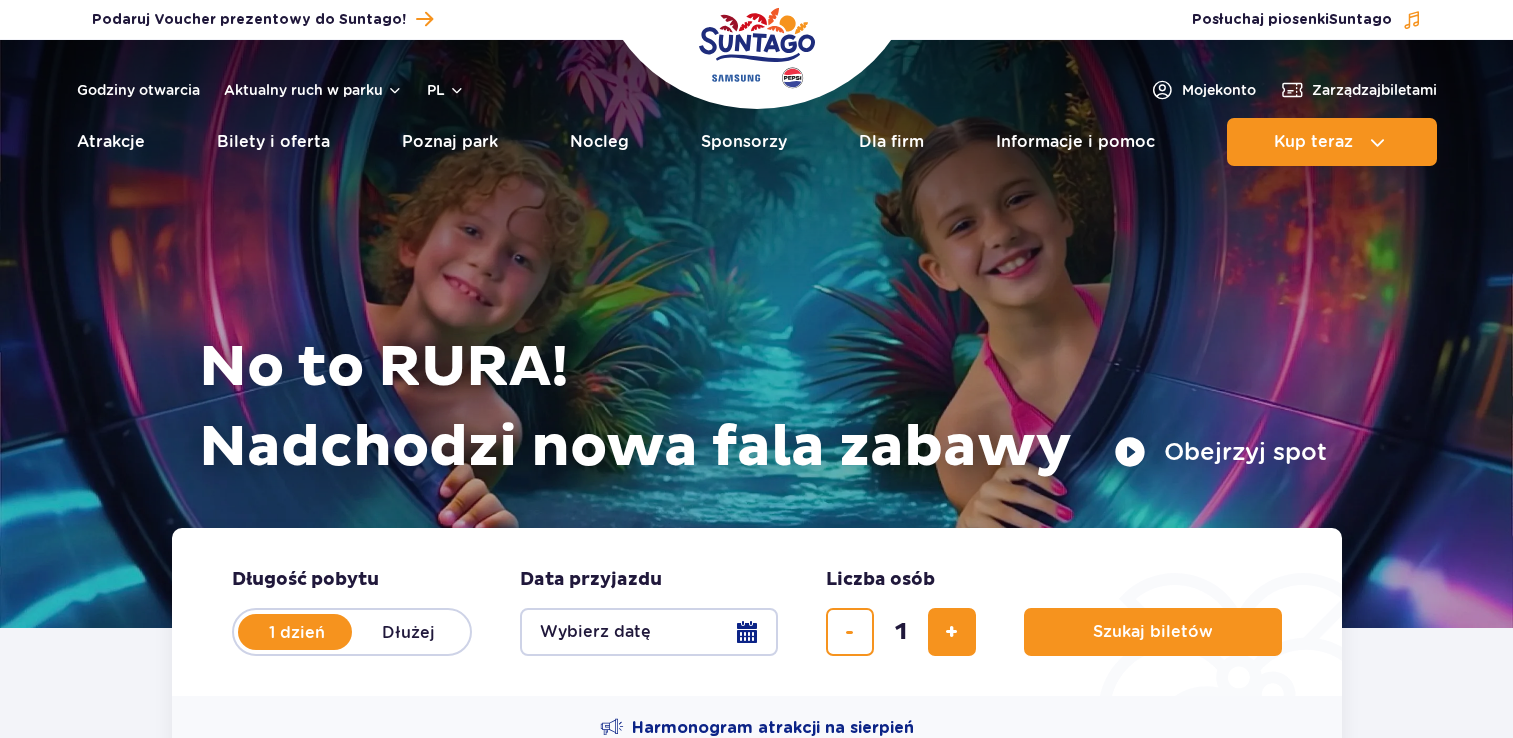 scroll, scrollTop: 0, scrollLeft: 0, axis: both 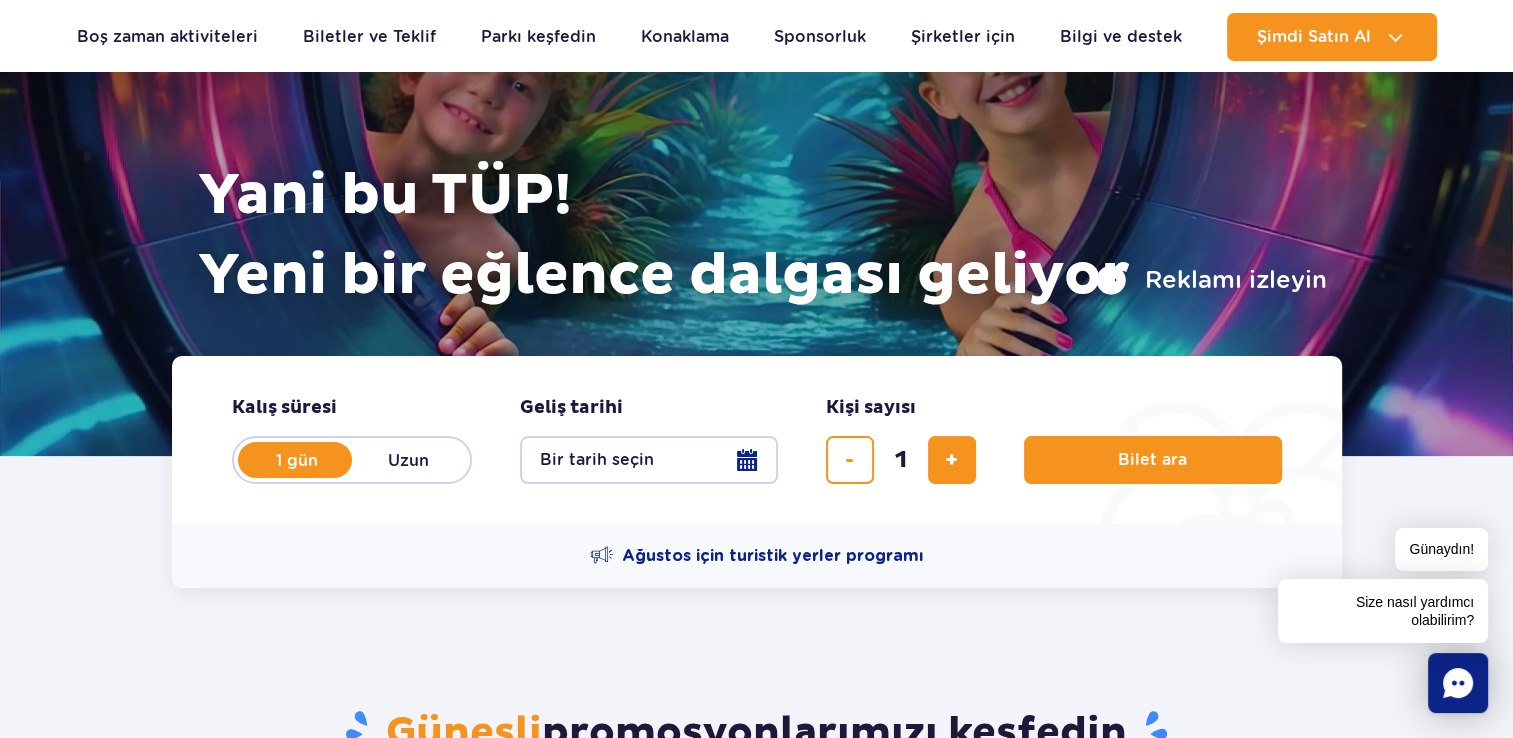 click on "Kalış süresi Hero'da kalış süresi [DATE] Uzun Geliş tarihi Hero'ya varış tarihi Bir tarih seçin Kişi sayısı Kahramandaki kişi sayısı [NUMBER] Bilet ara" at bounding box center [757, 440] 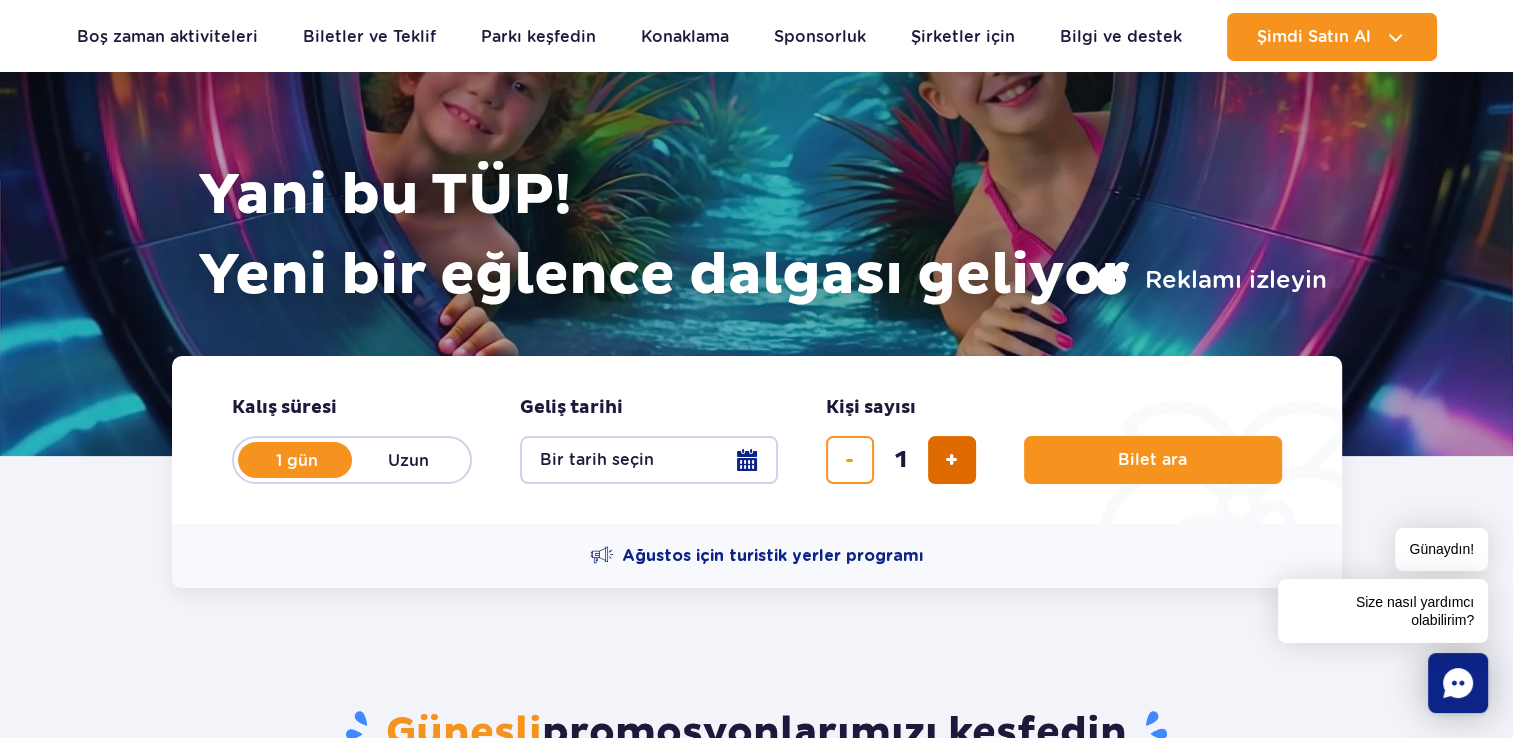 click at bounding box center [952, 460] 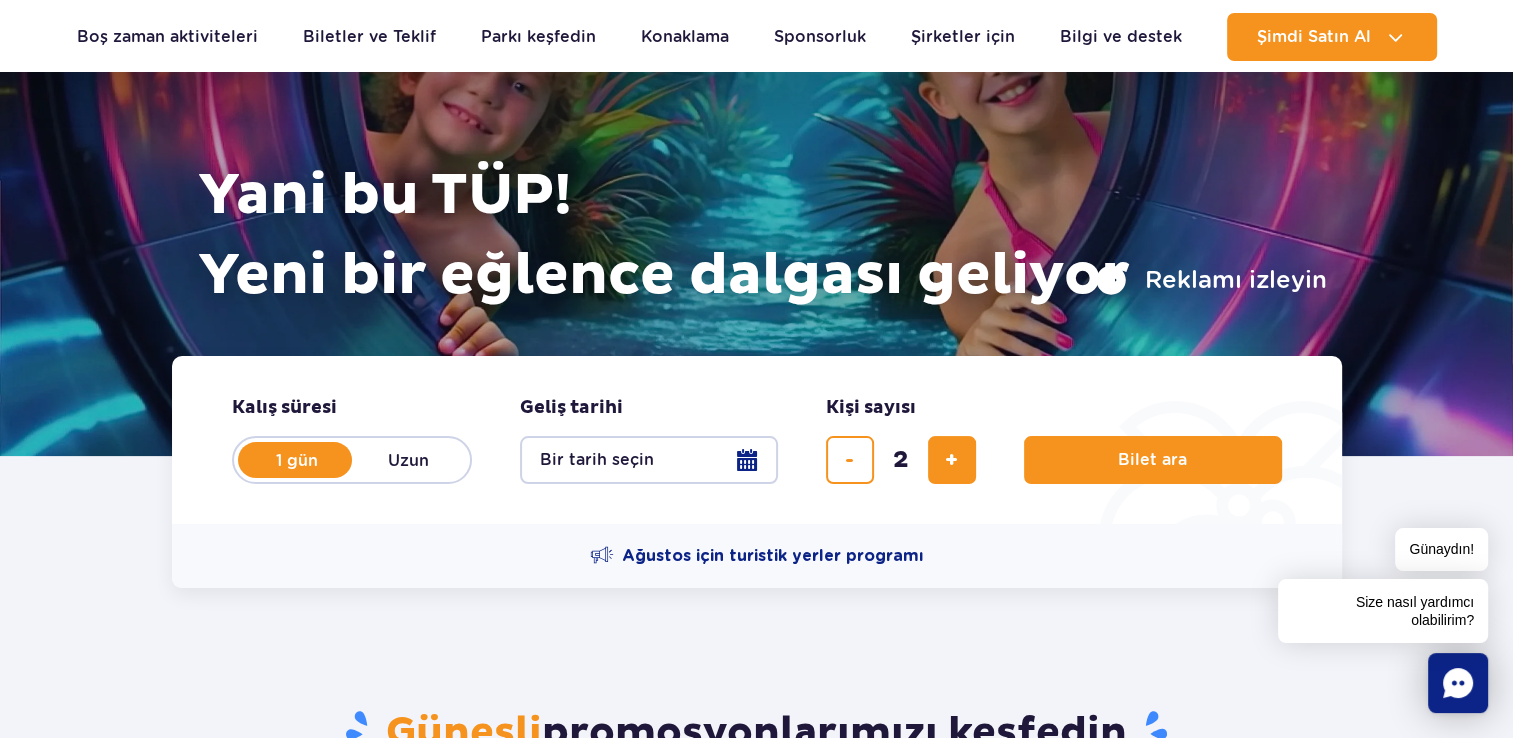 click on "Bir tarih seçin" at bounding box center (649, 460) 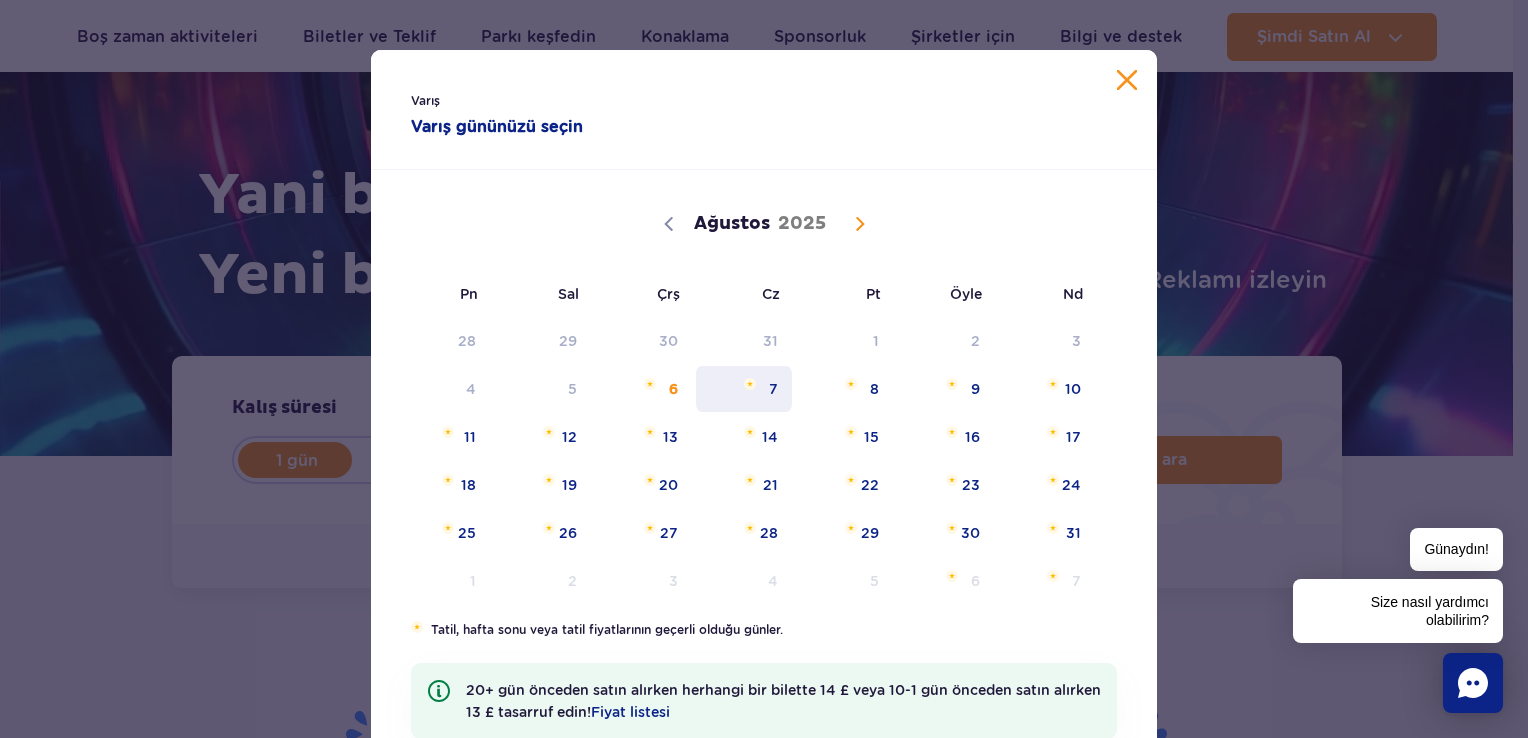 click on "7" at bounding box center [744, 389] 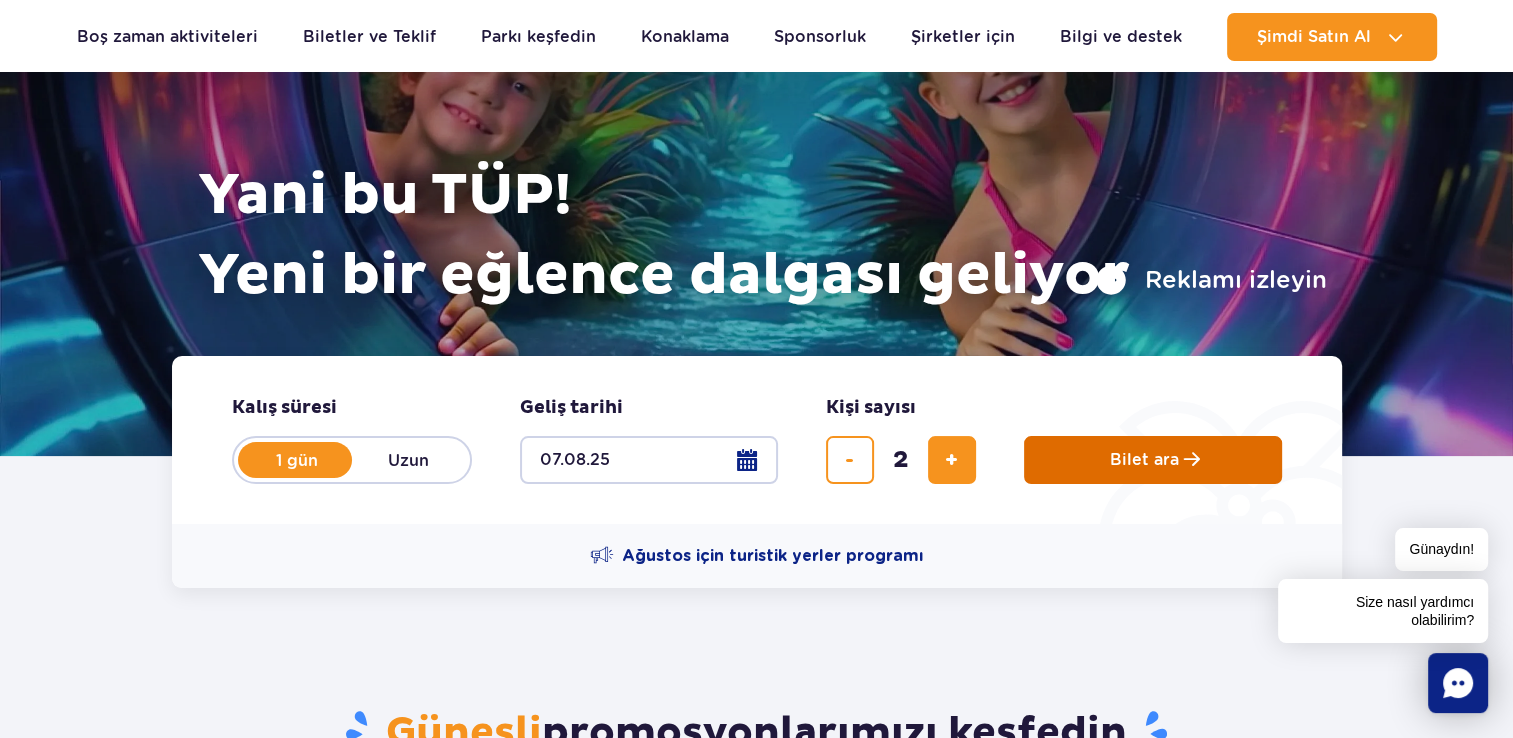 click on "Bilet ara" at bounding box center [1153, 460] 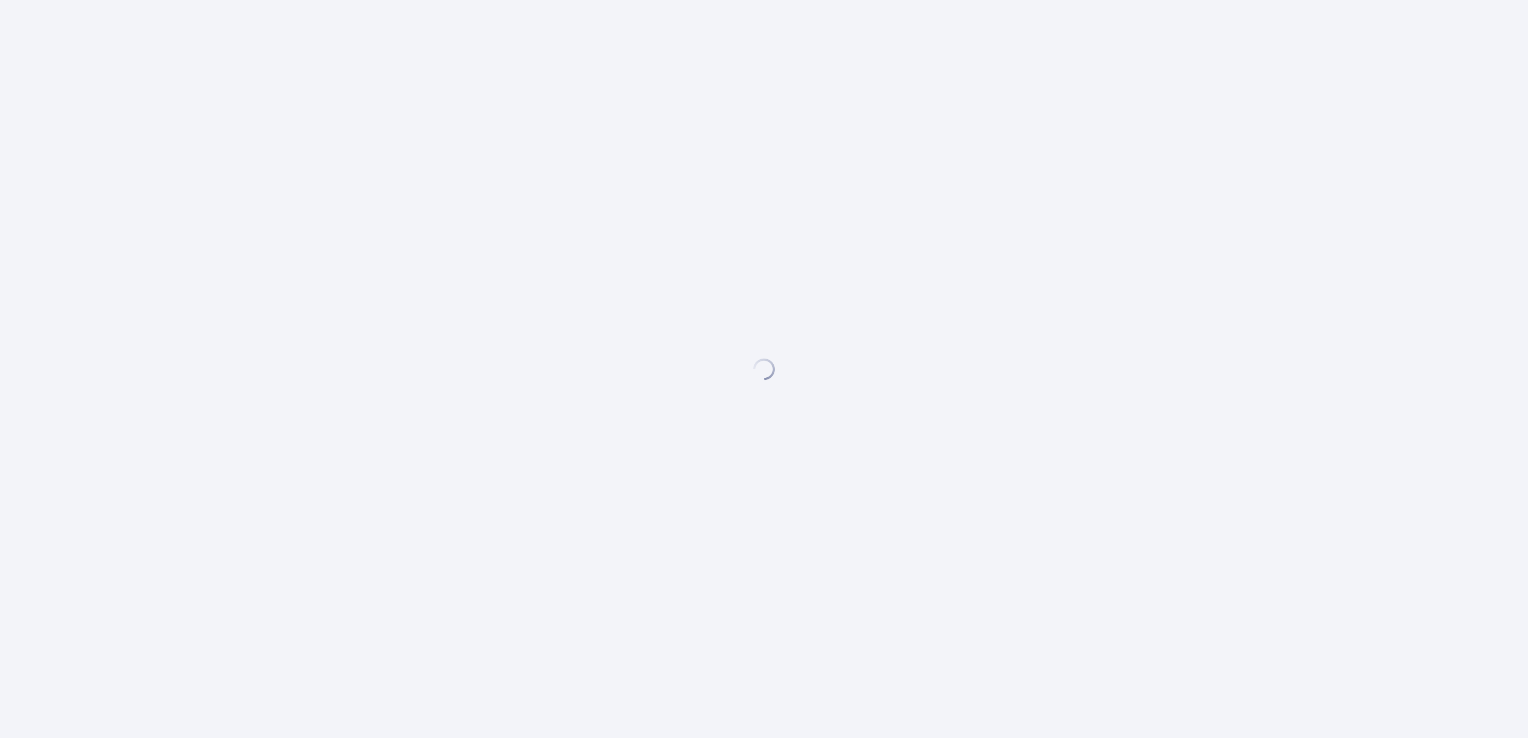 scroll, scrollTop: 0, scrollLeft: 0, axis: both 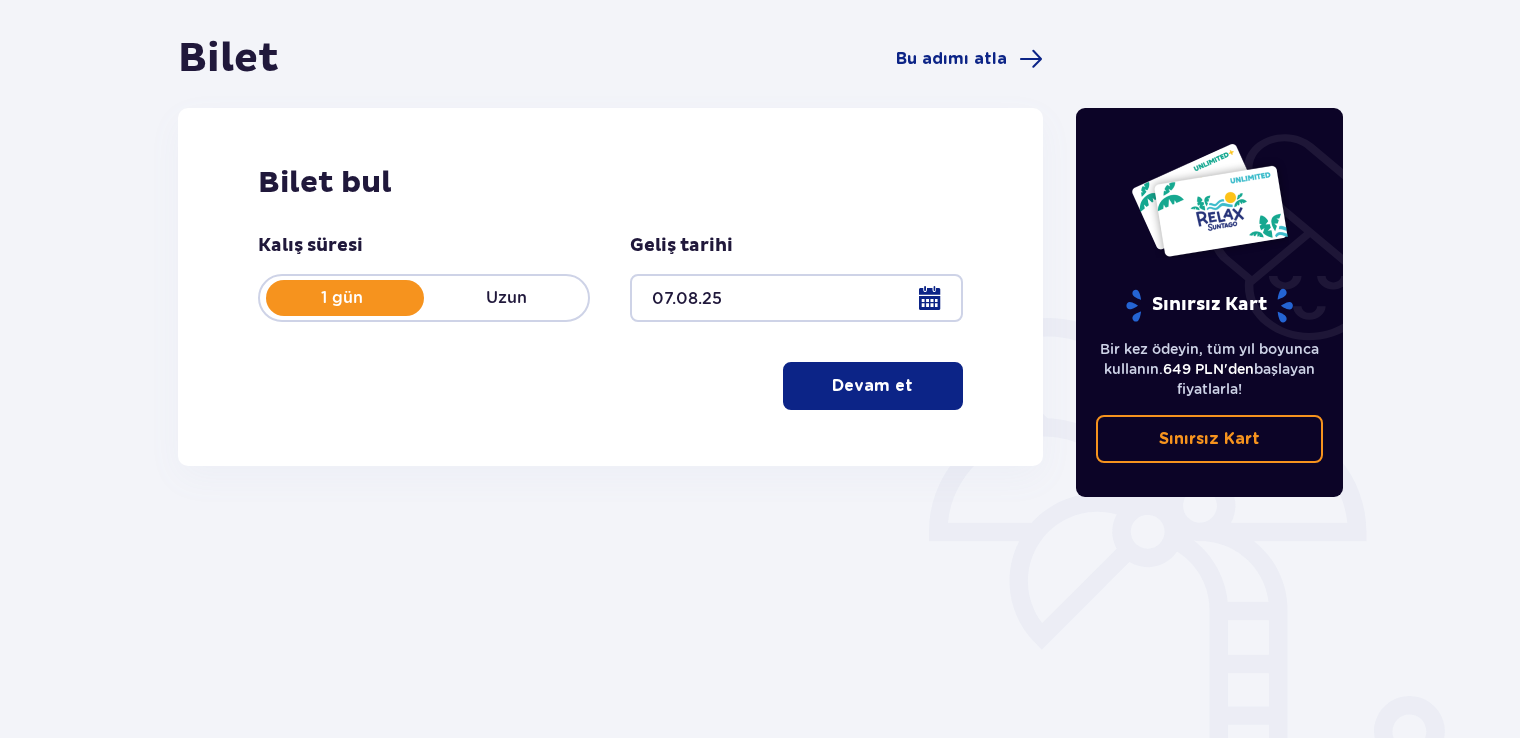 click on "Devam et" at bounding box center (873, 386) 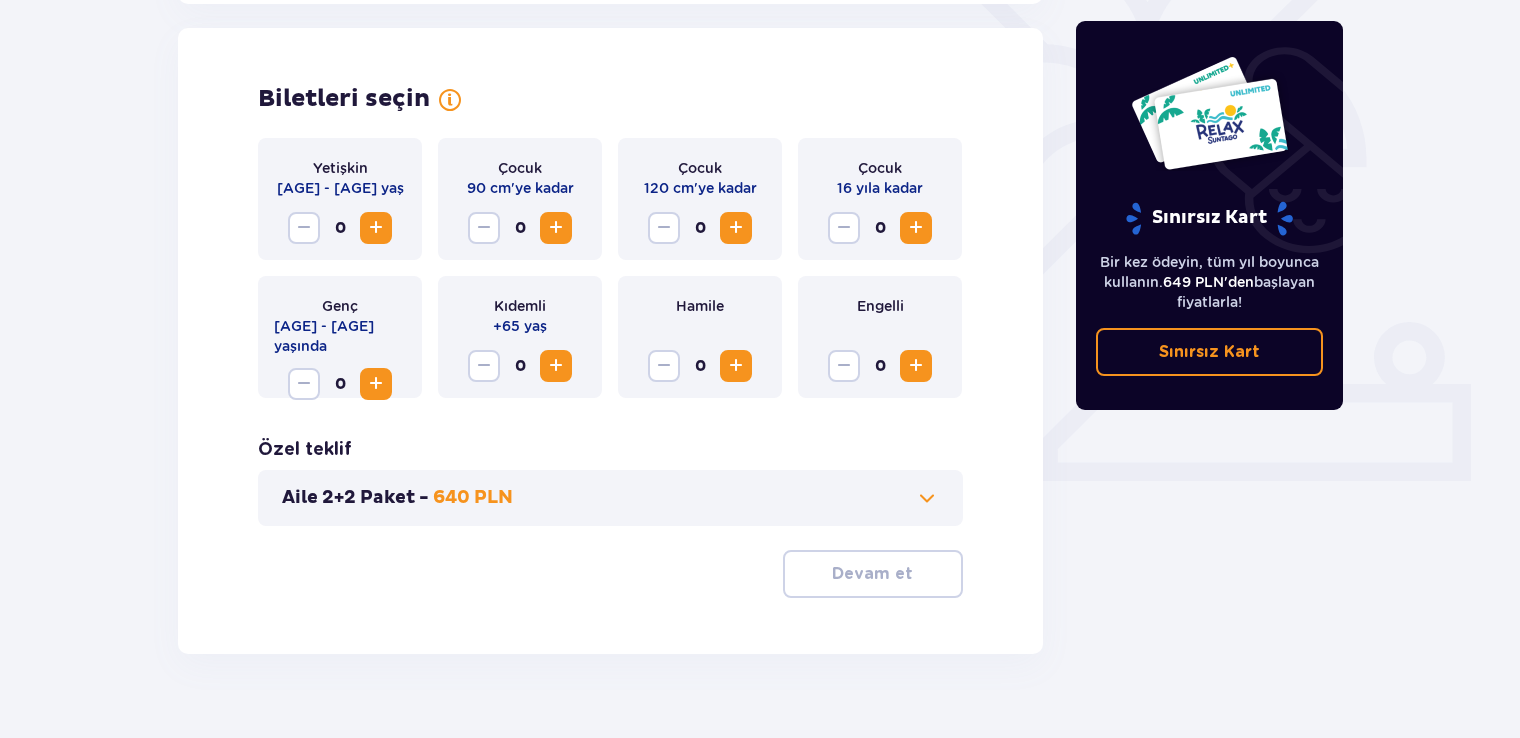 scroll, scrollTop: 556, scrollLeft: 0, axis: vertical 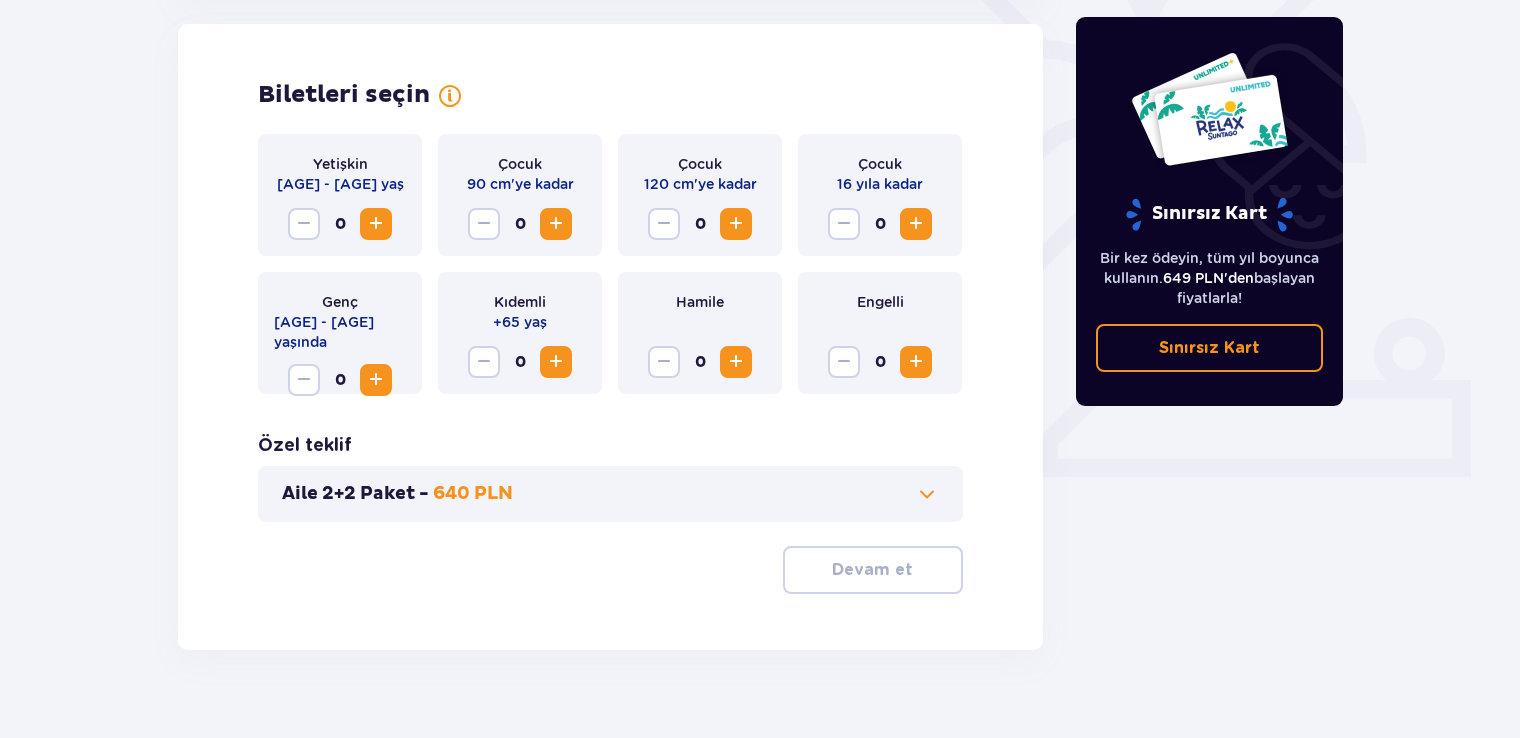 click at bounding box center (376, 224) 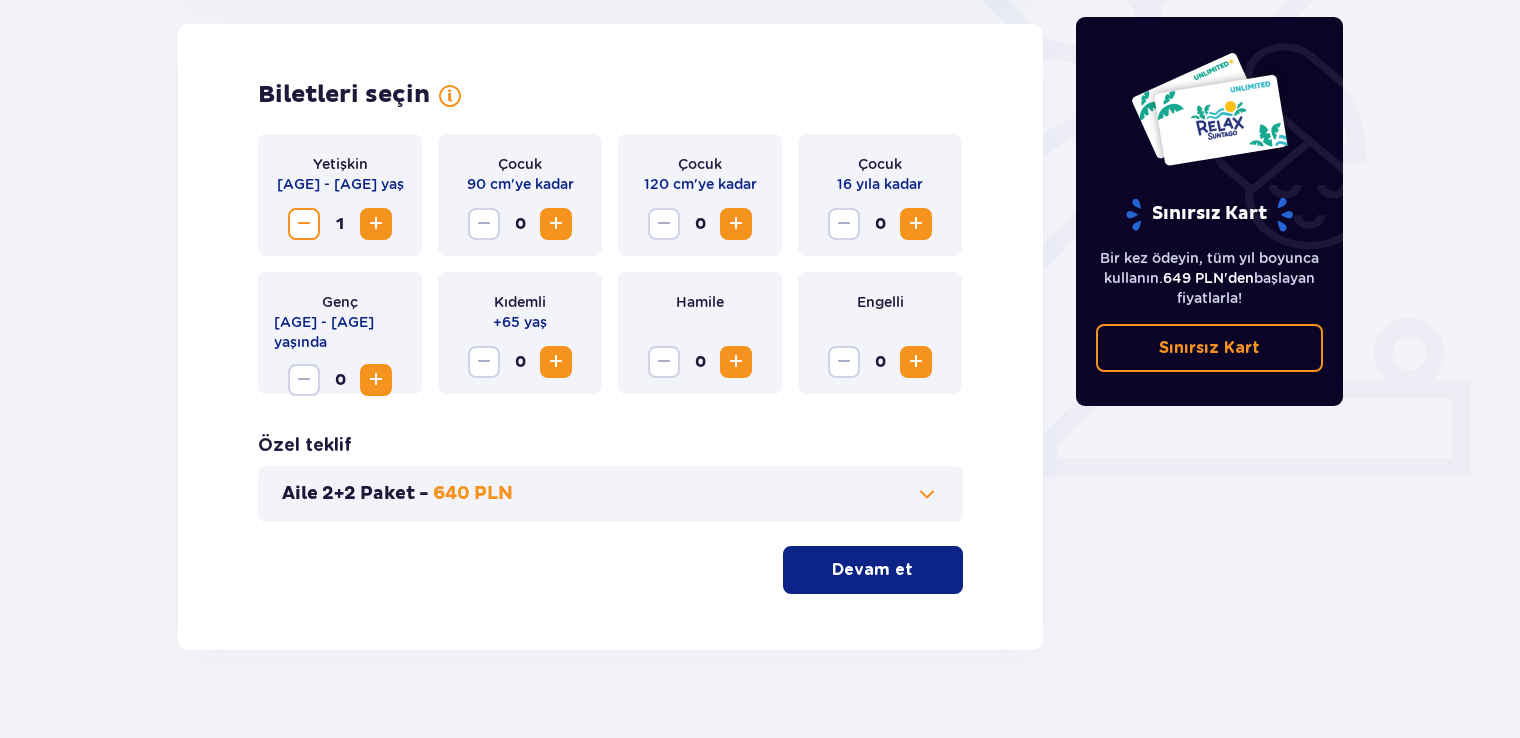 click at bounding box center (376, 224) 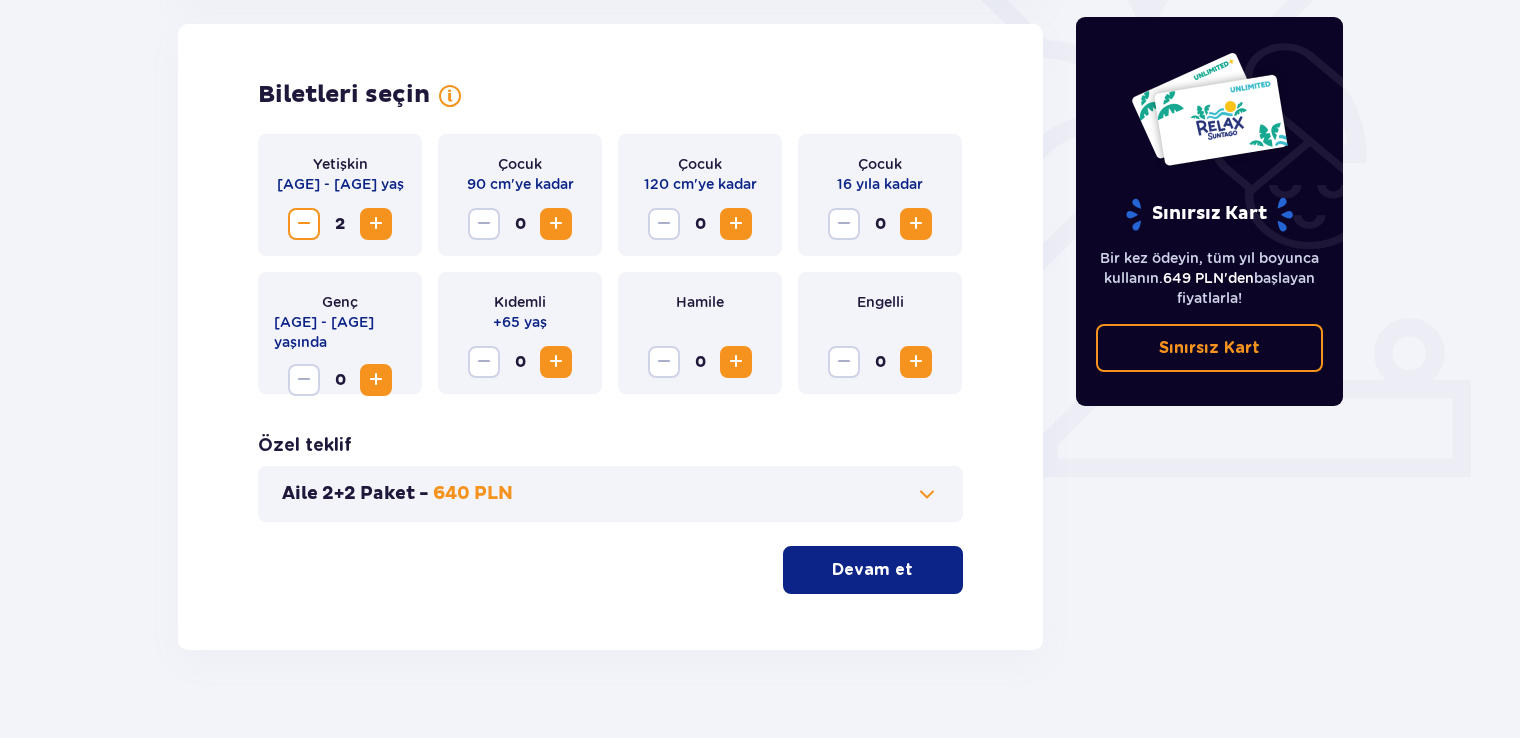 click on "Devam et" at bounding box center [873, 570] 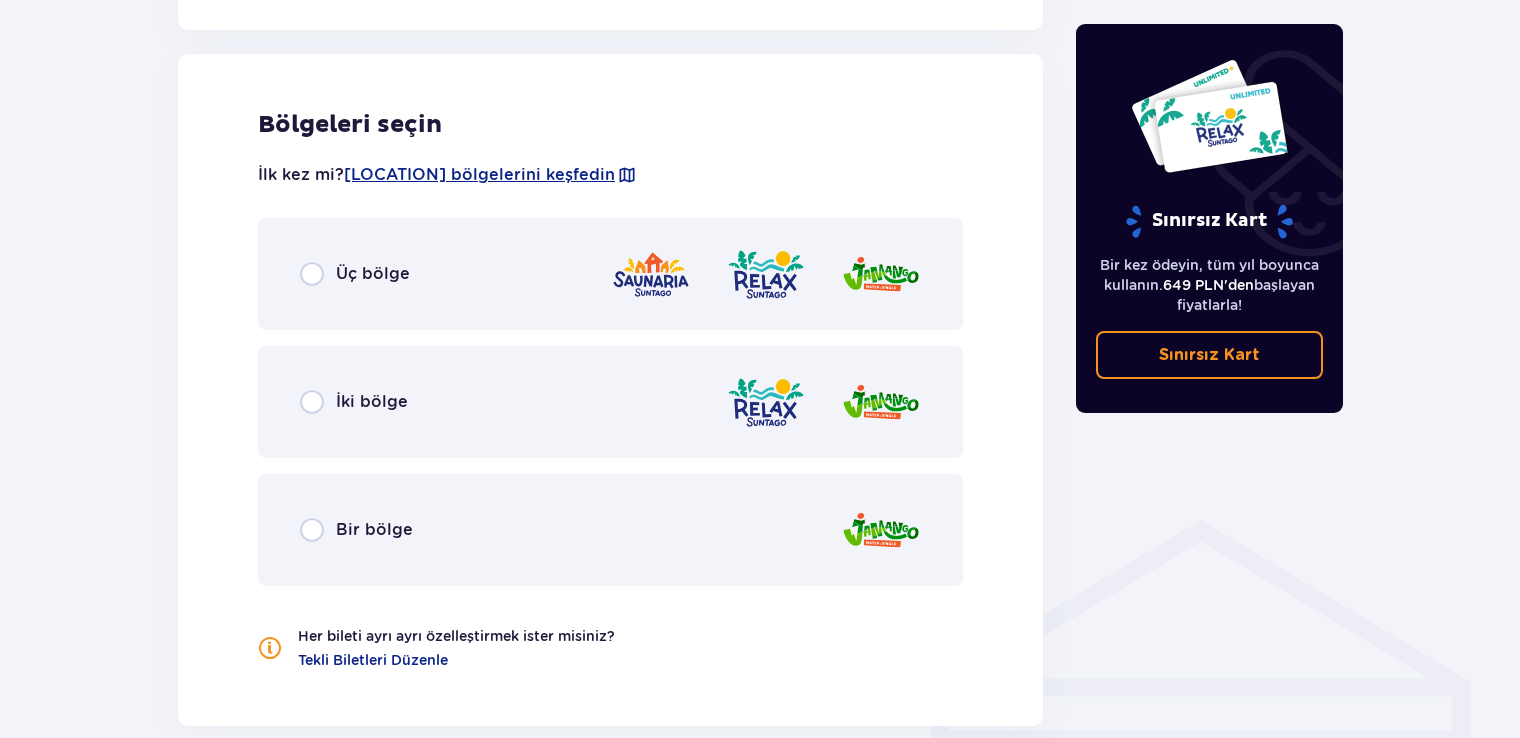 scroll, scrollTop: 1110, scrollLeft: 0, axis: vertical 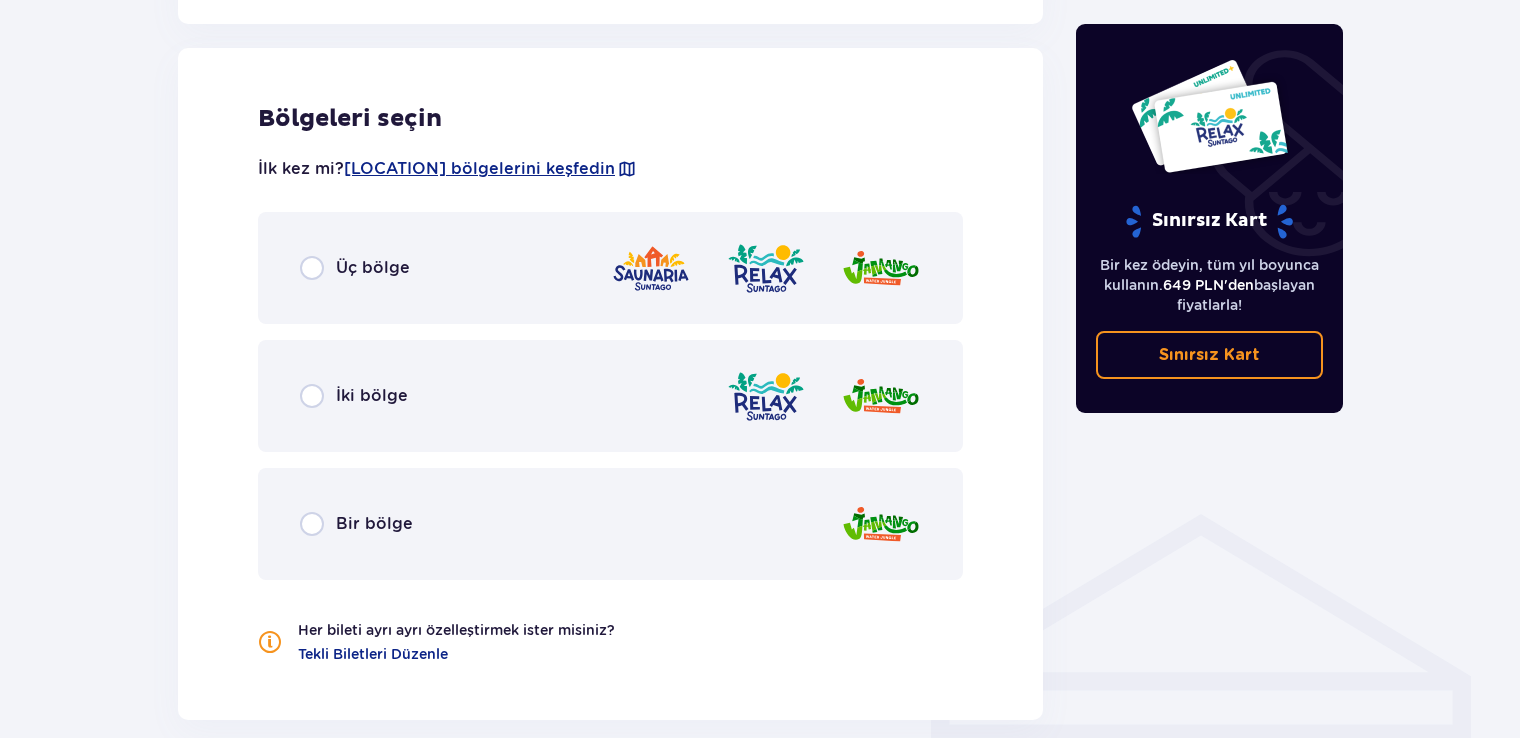 click on "İki bölge" at bounding box center (610, 396) 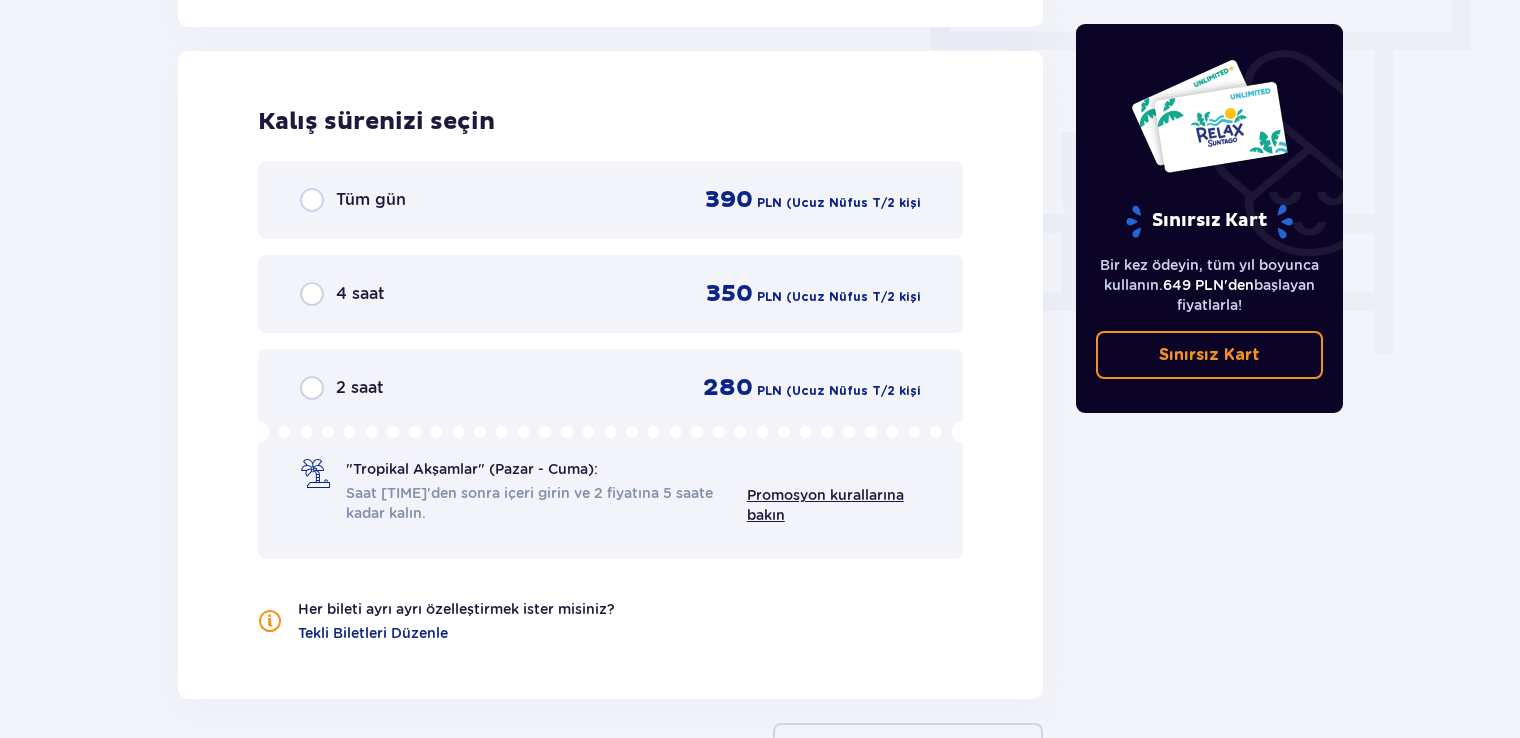 scroll, scrollTop: 1802, scrollLeft: 0, axis: vertical 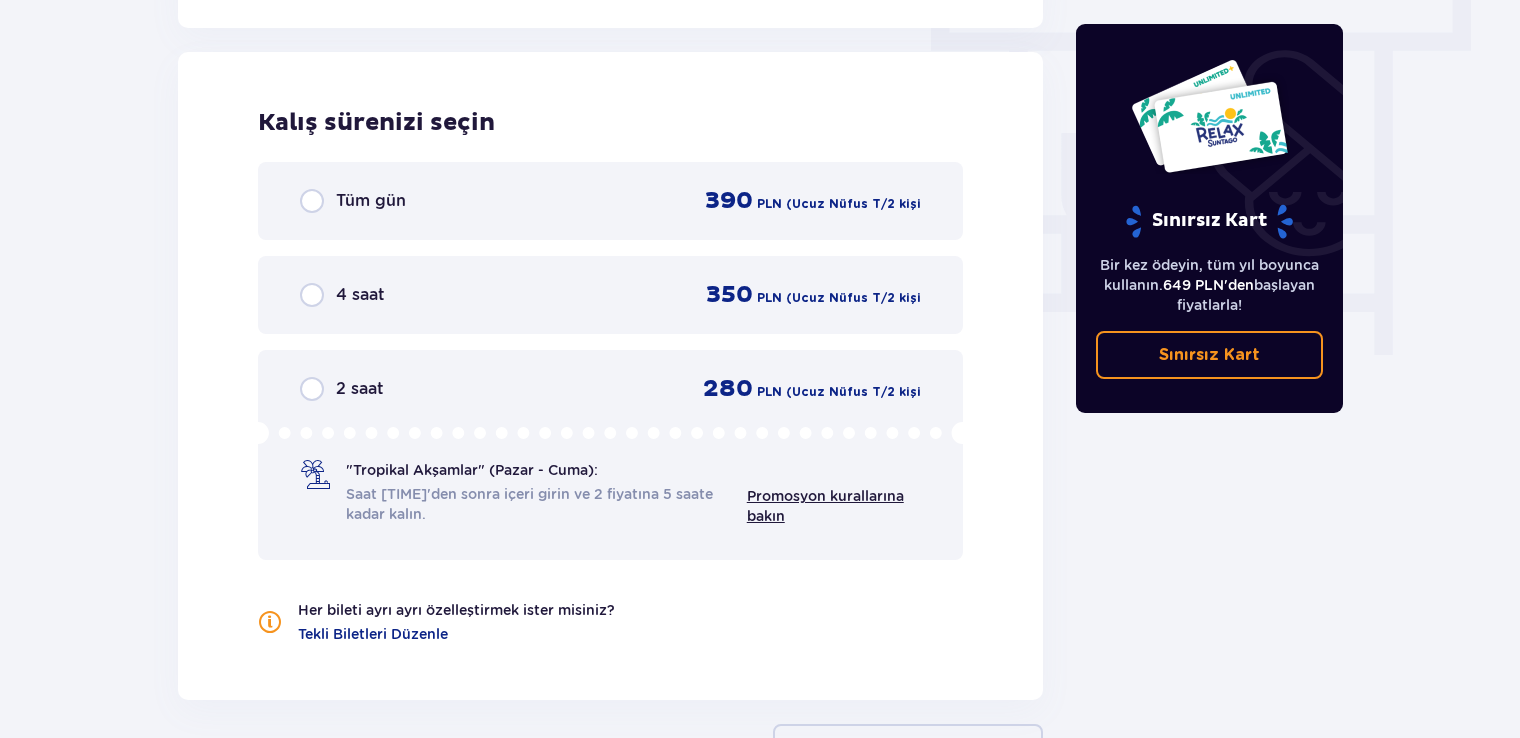 click on "Tüm gün   390 PLN (Ucuz Nüfus T / 2 kişi" at bounding box center [610, 201] 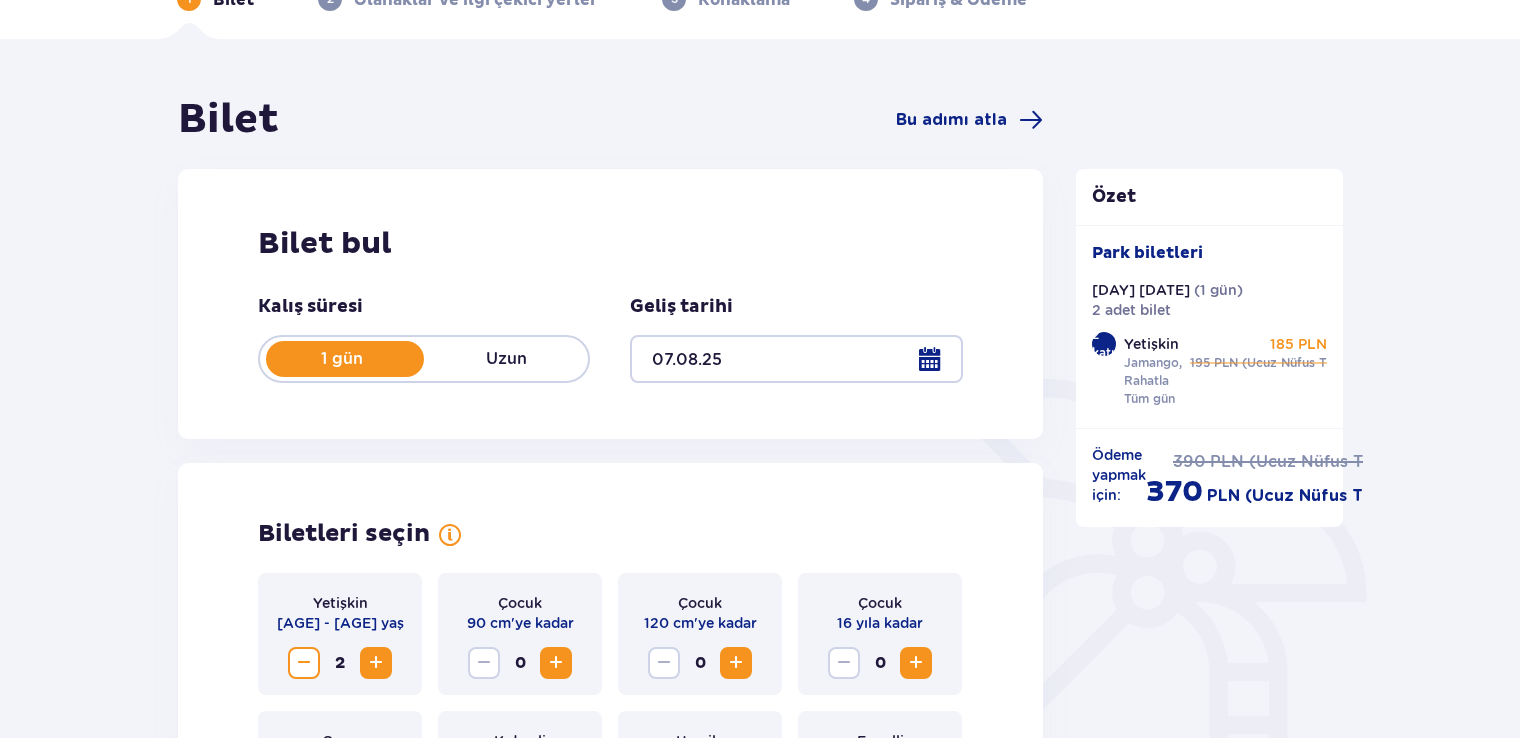 scroll, scrollTop: 108, scrollLeft: 0, axis: vertical 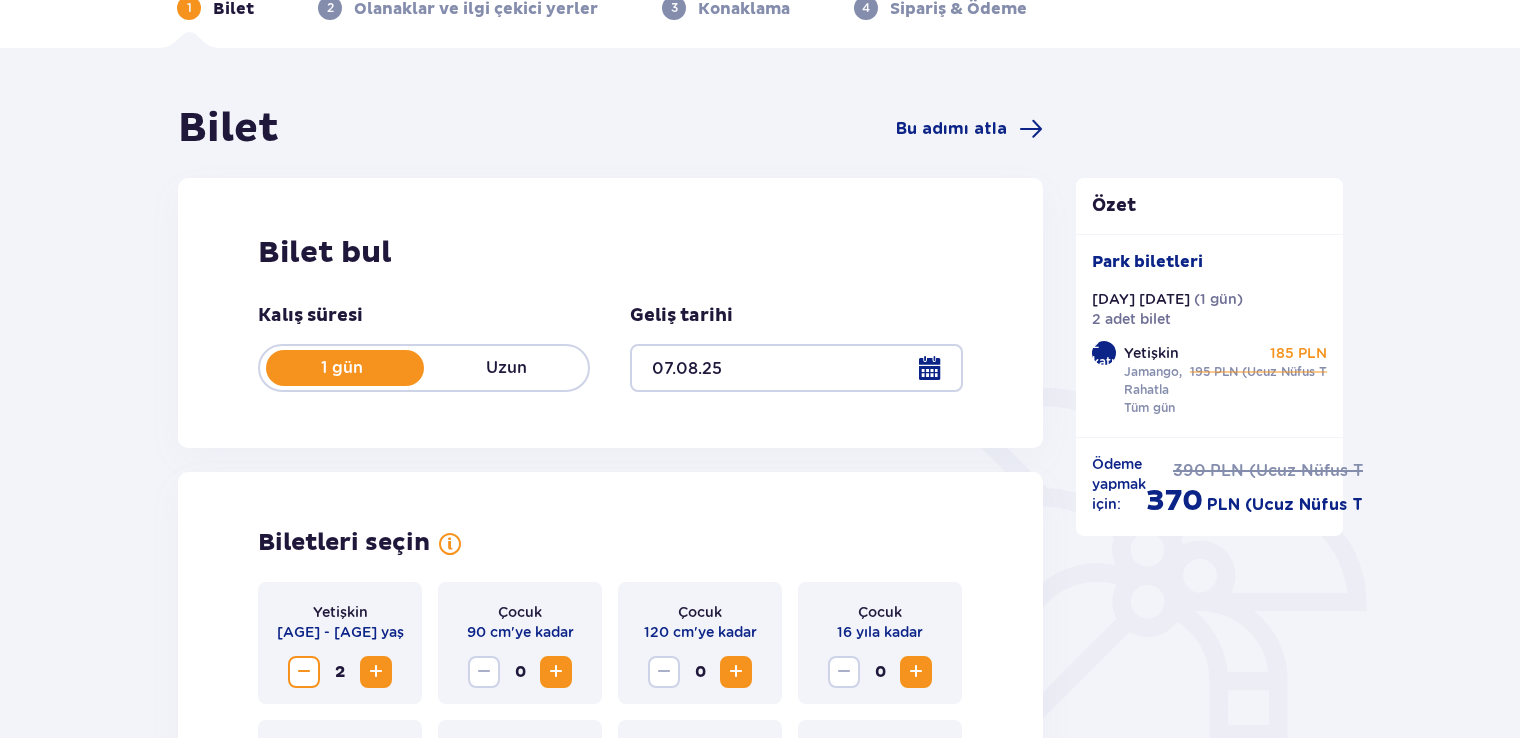 click on "Uzun" at bounding box center [506, 368] 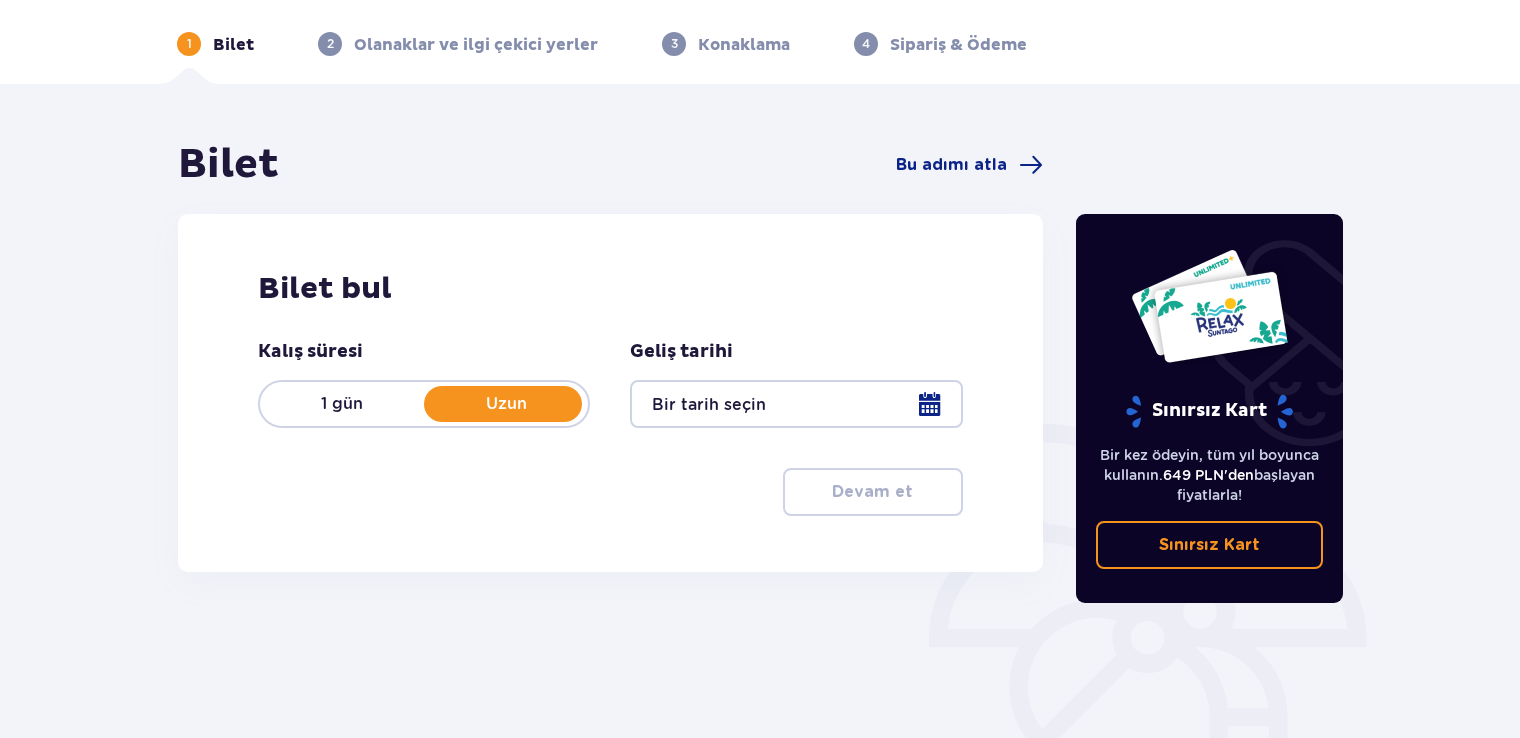 scroll, scrollTop: 108, scrollLeft: 0, axis: vertical 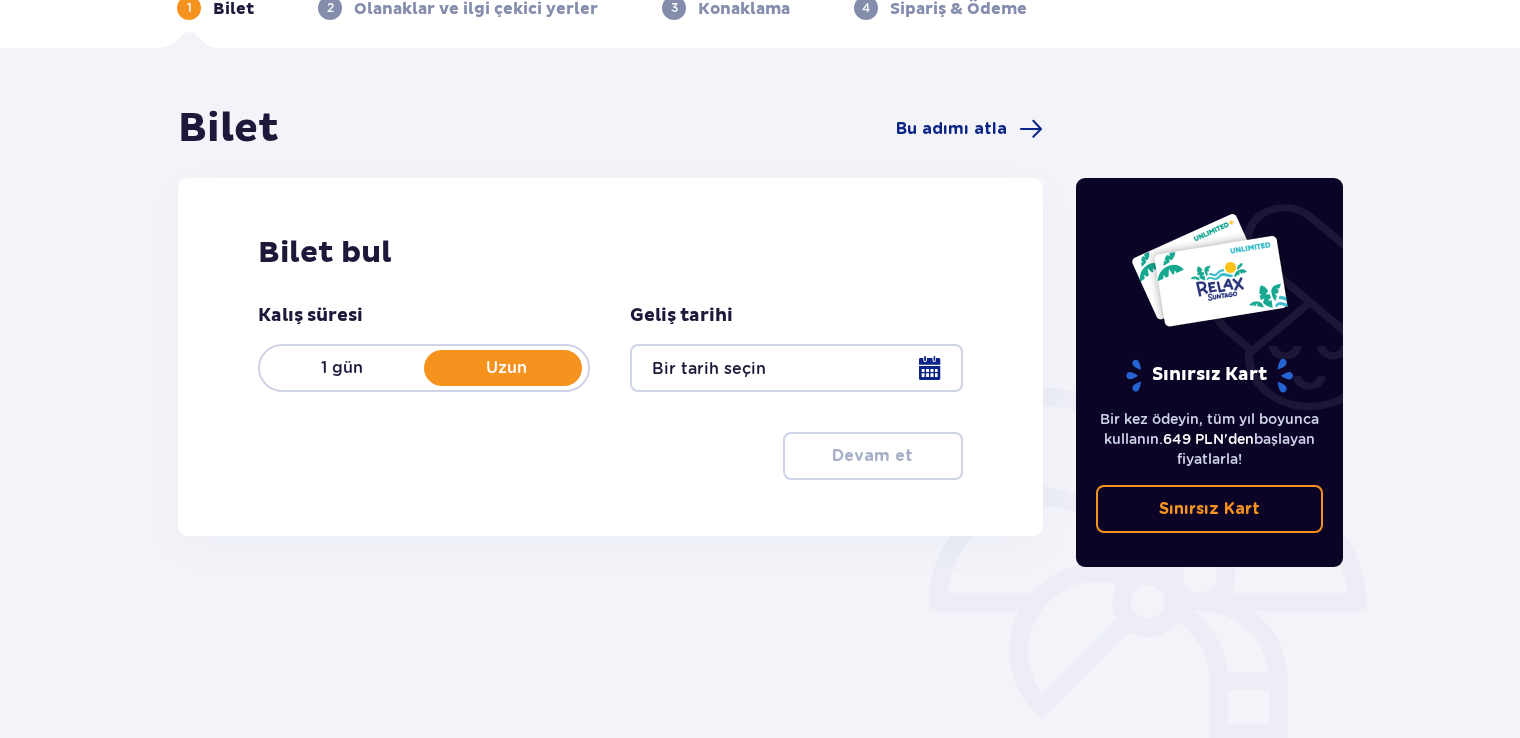 click at bounding box center (796, 368) 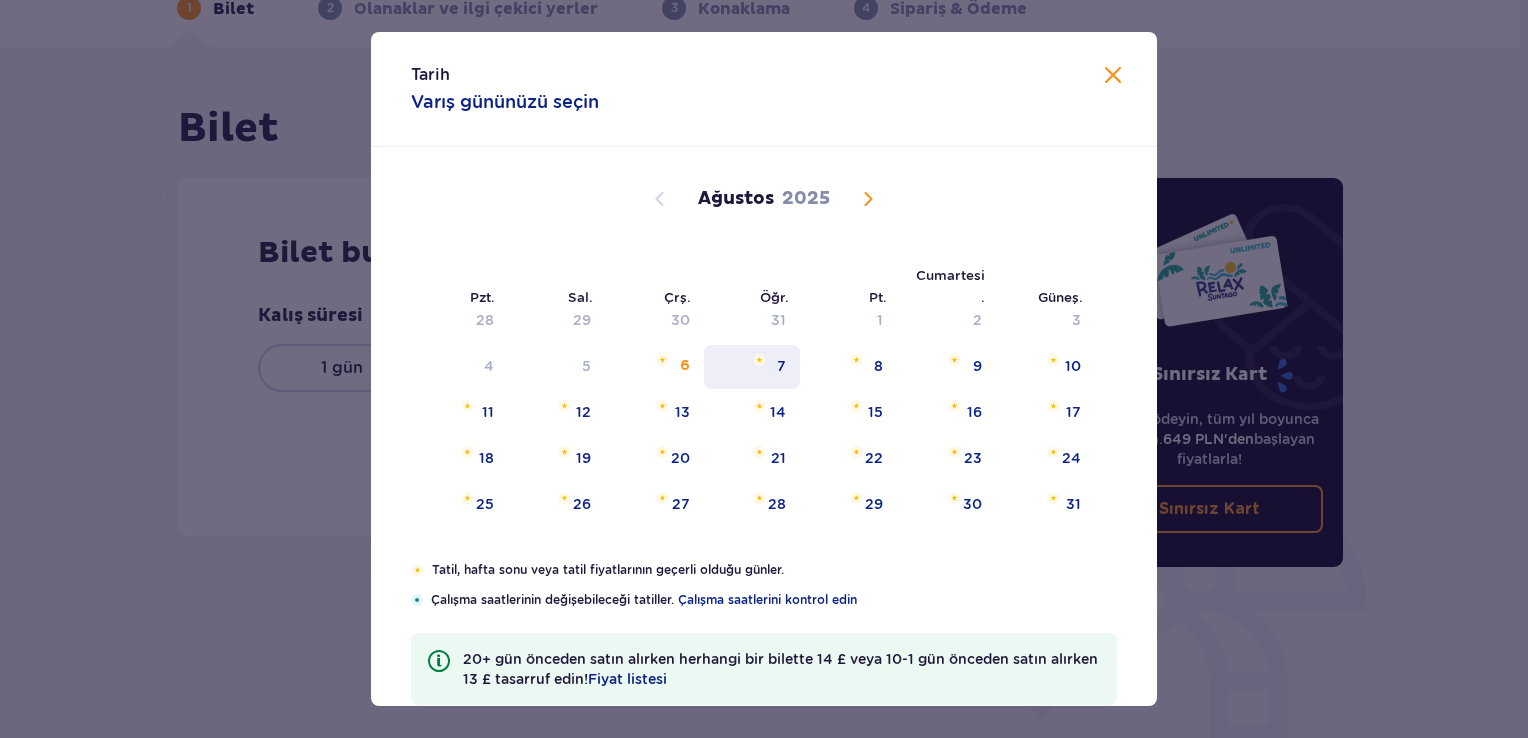 click on "7" at bounding box center (752, 367) 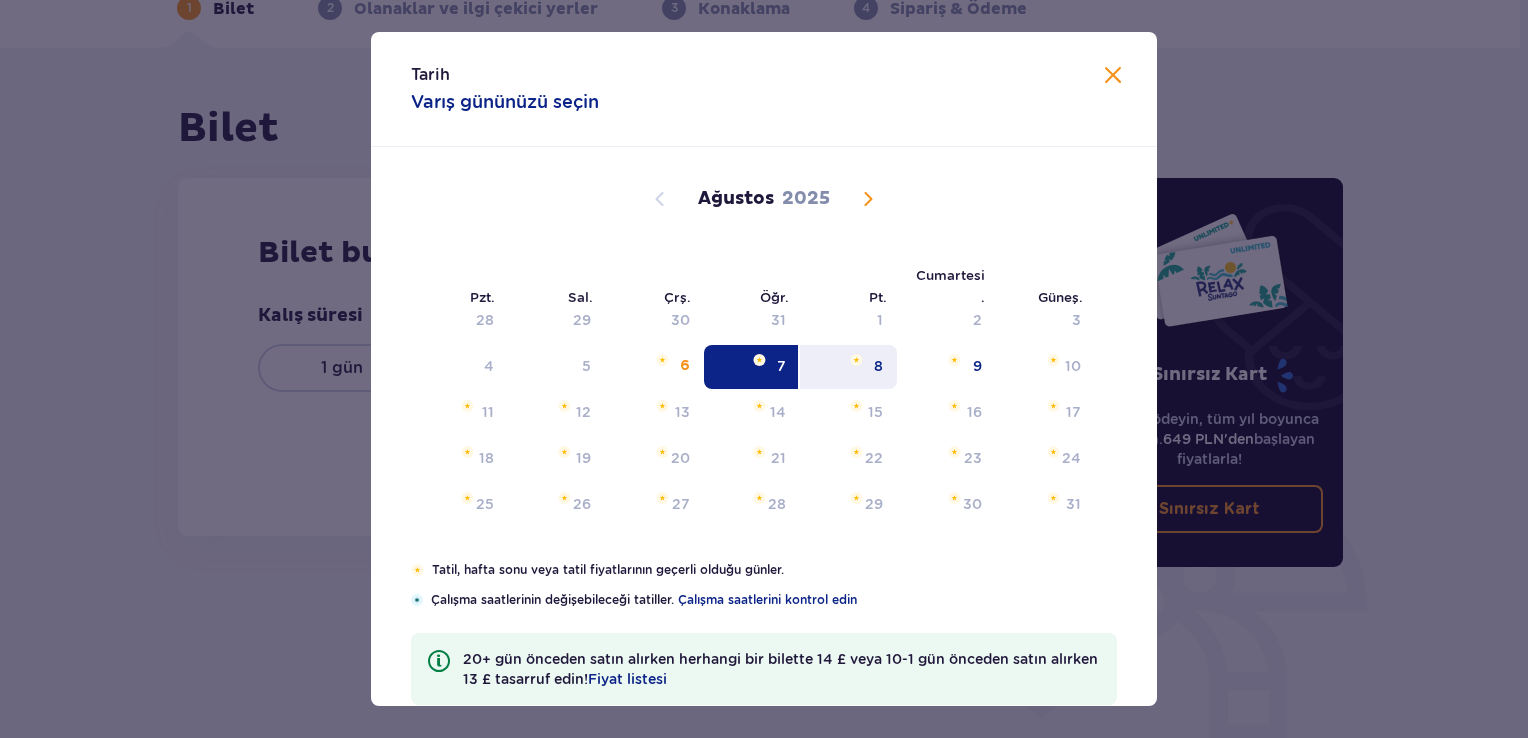 click on "8" at bounding box center [848, 367] 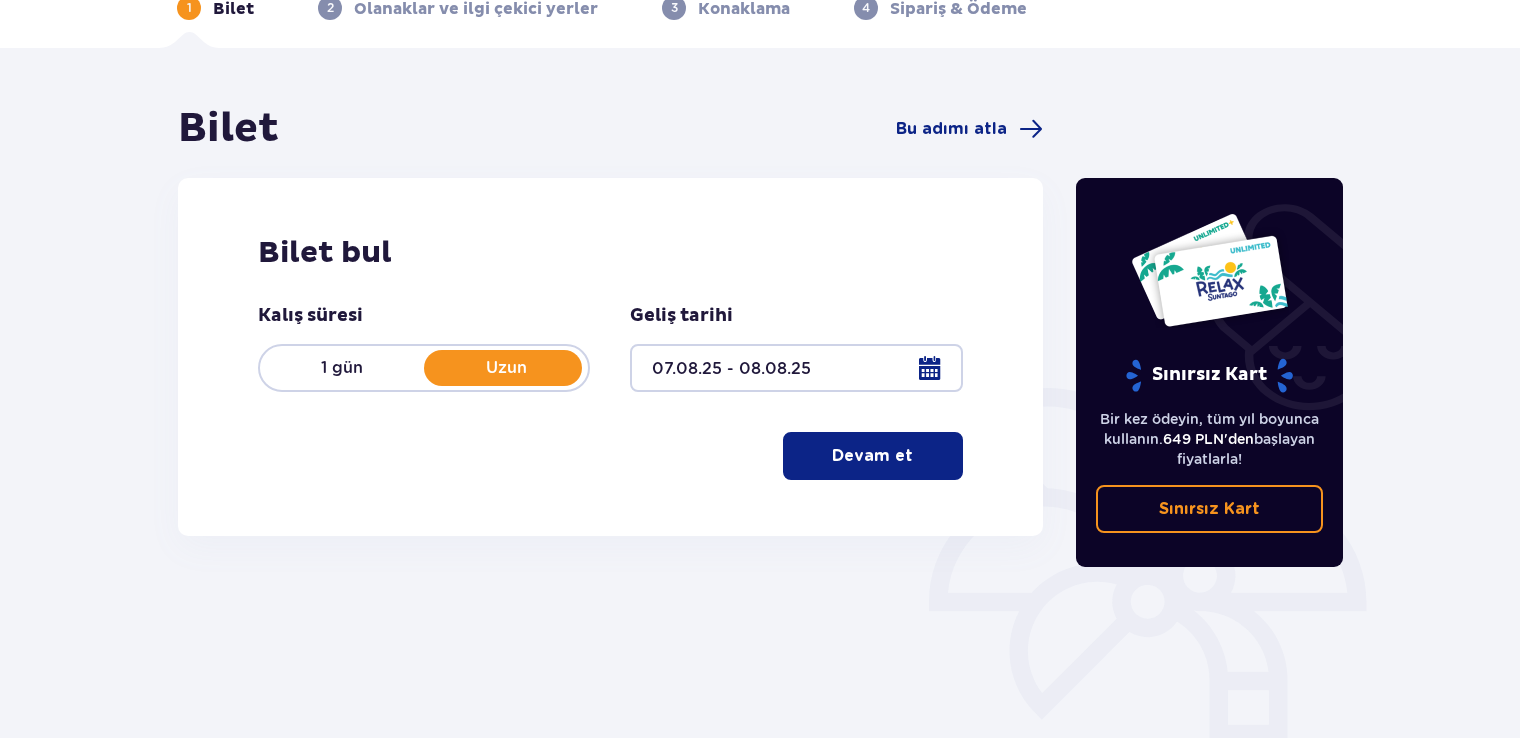 click on "1 gün Uzun" at bounding box center (424, 368) 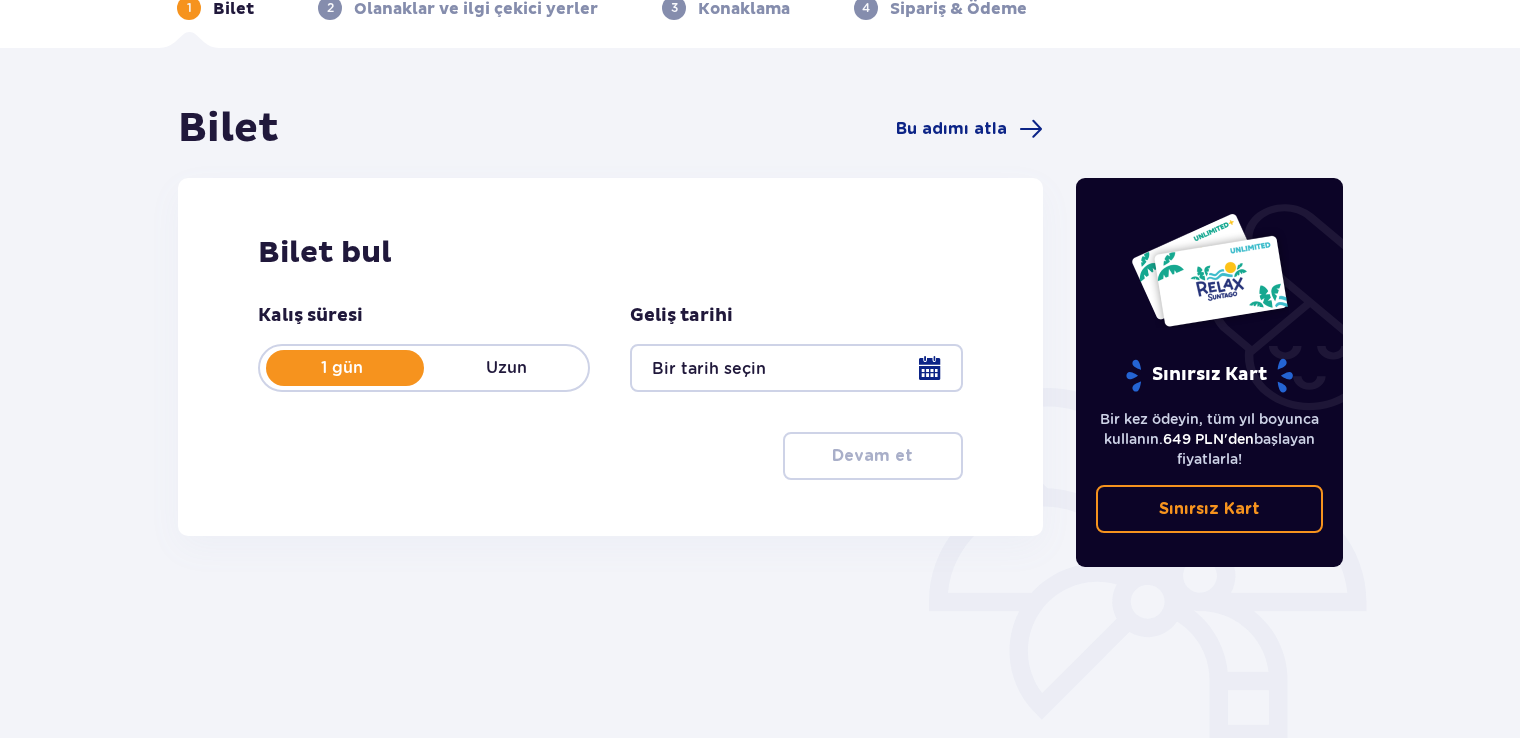click at bounding box center (796, 368) 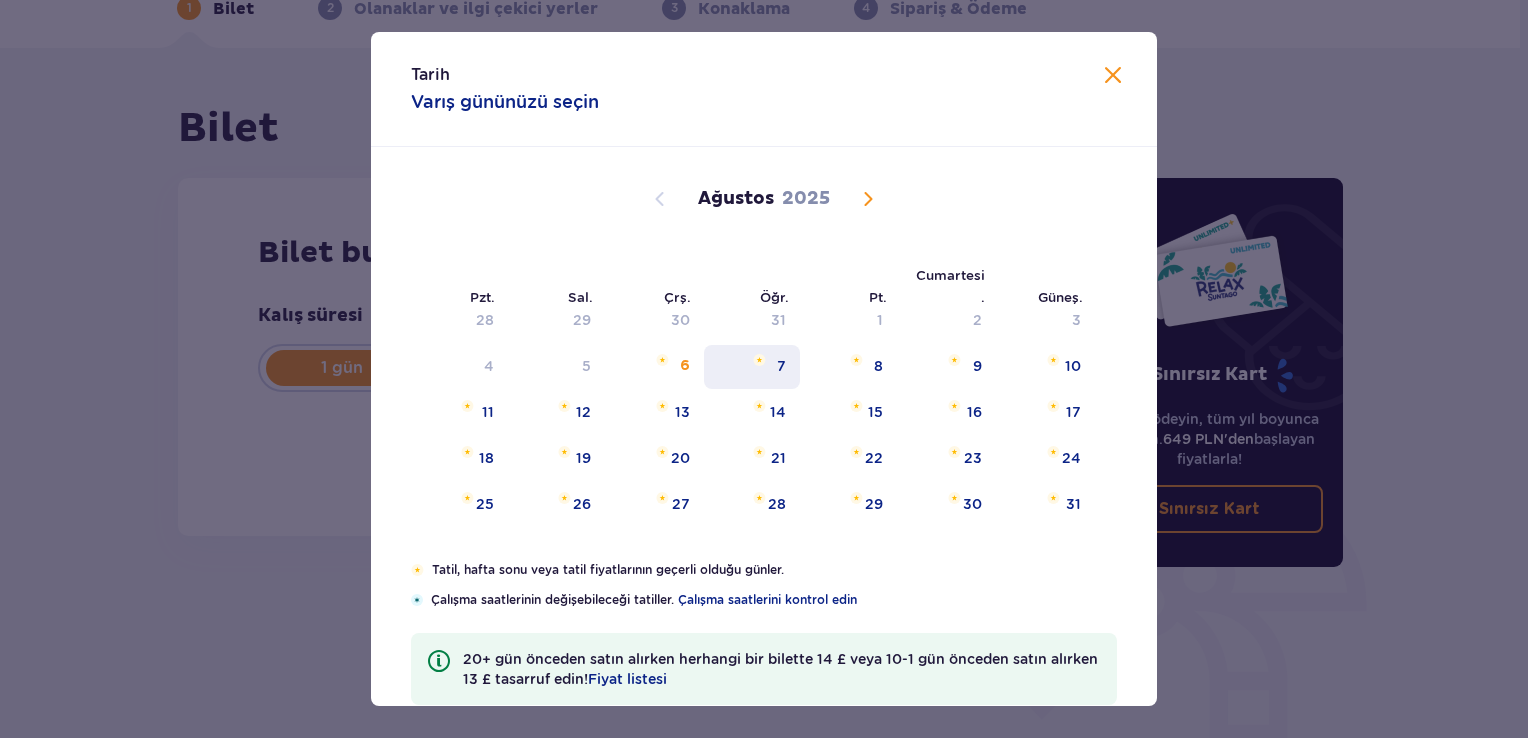 click on "7" at bounding box center (752, 367) 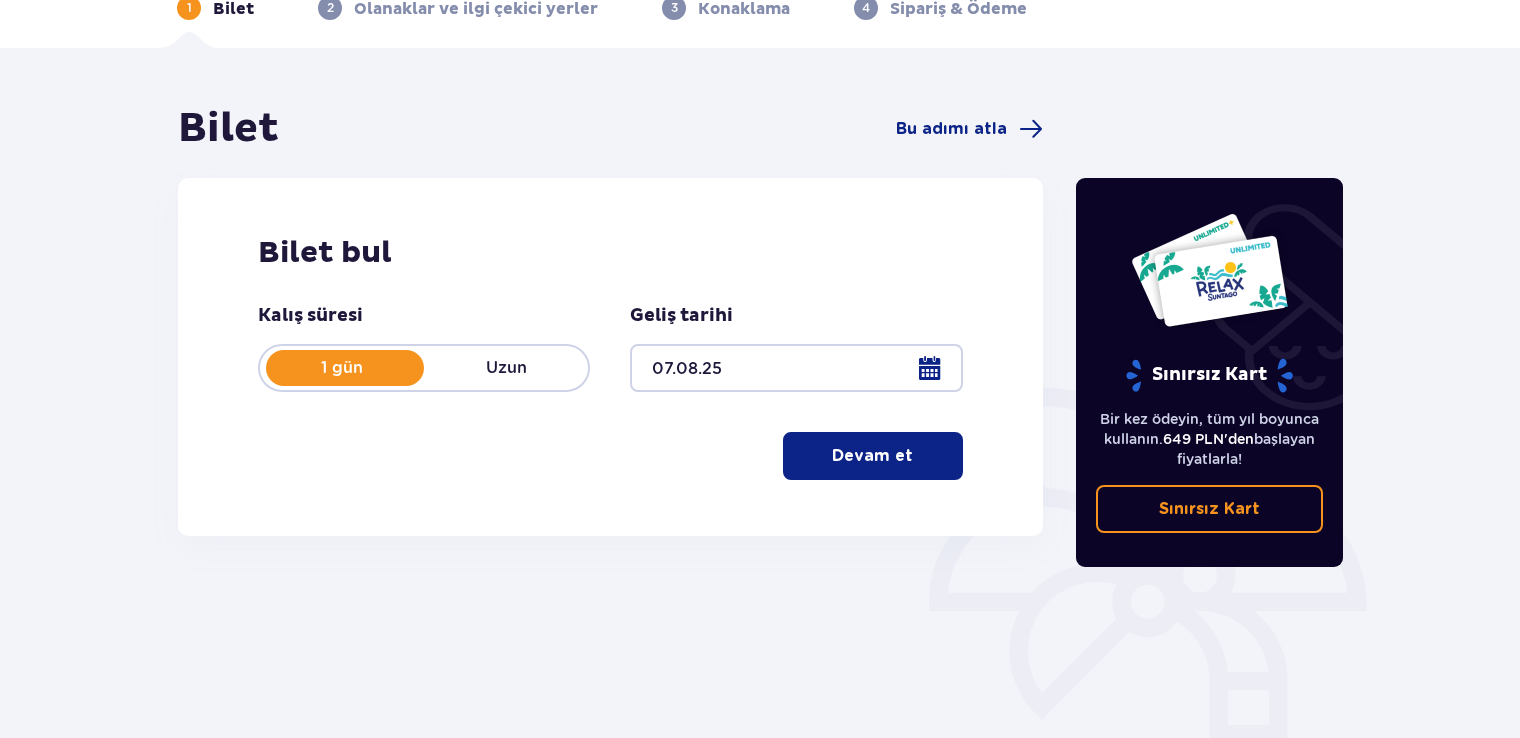 click on "Devam et" at bounding box center (872, 456) 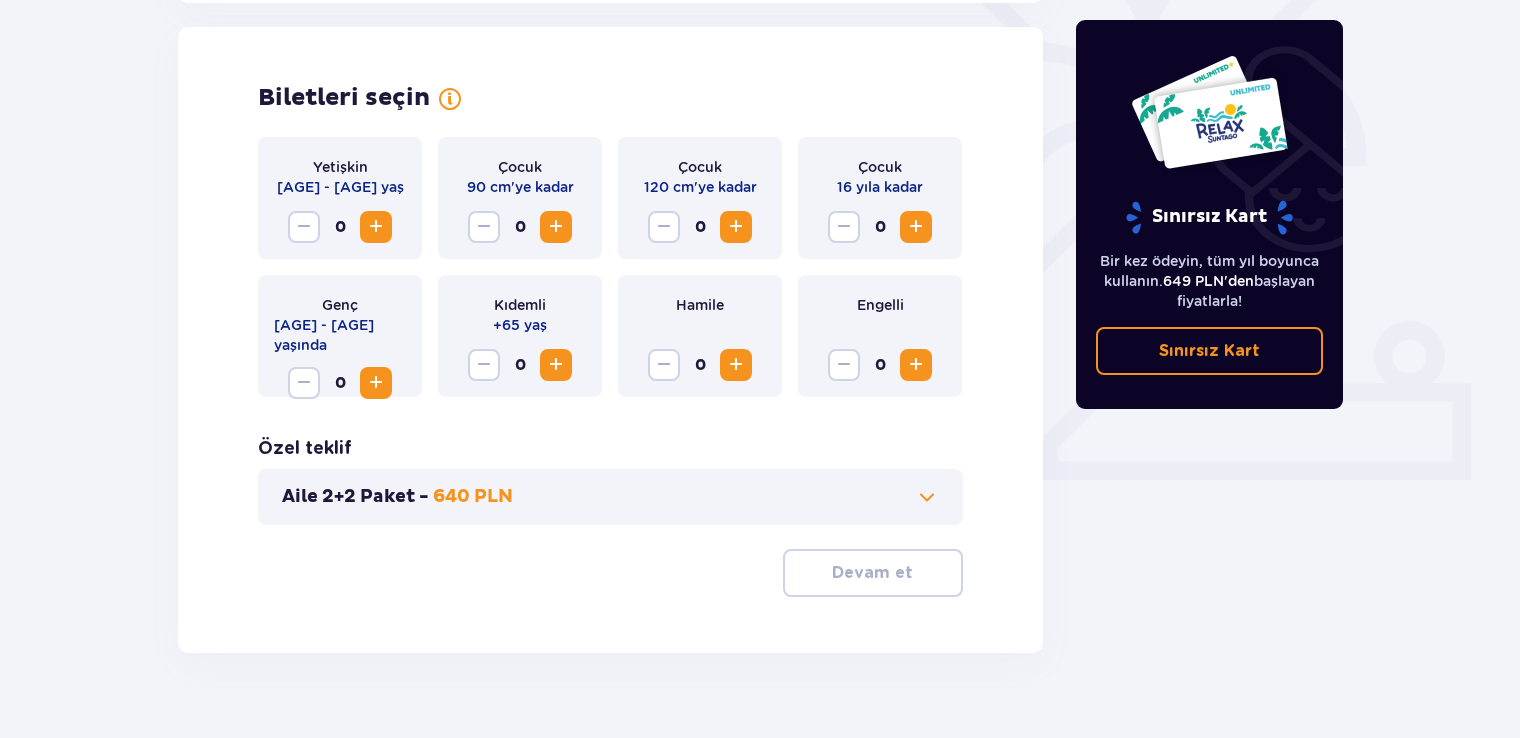 scroll, scrollTop: 556, scrollLeft: 0, axis: vertical 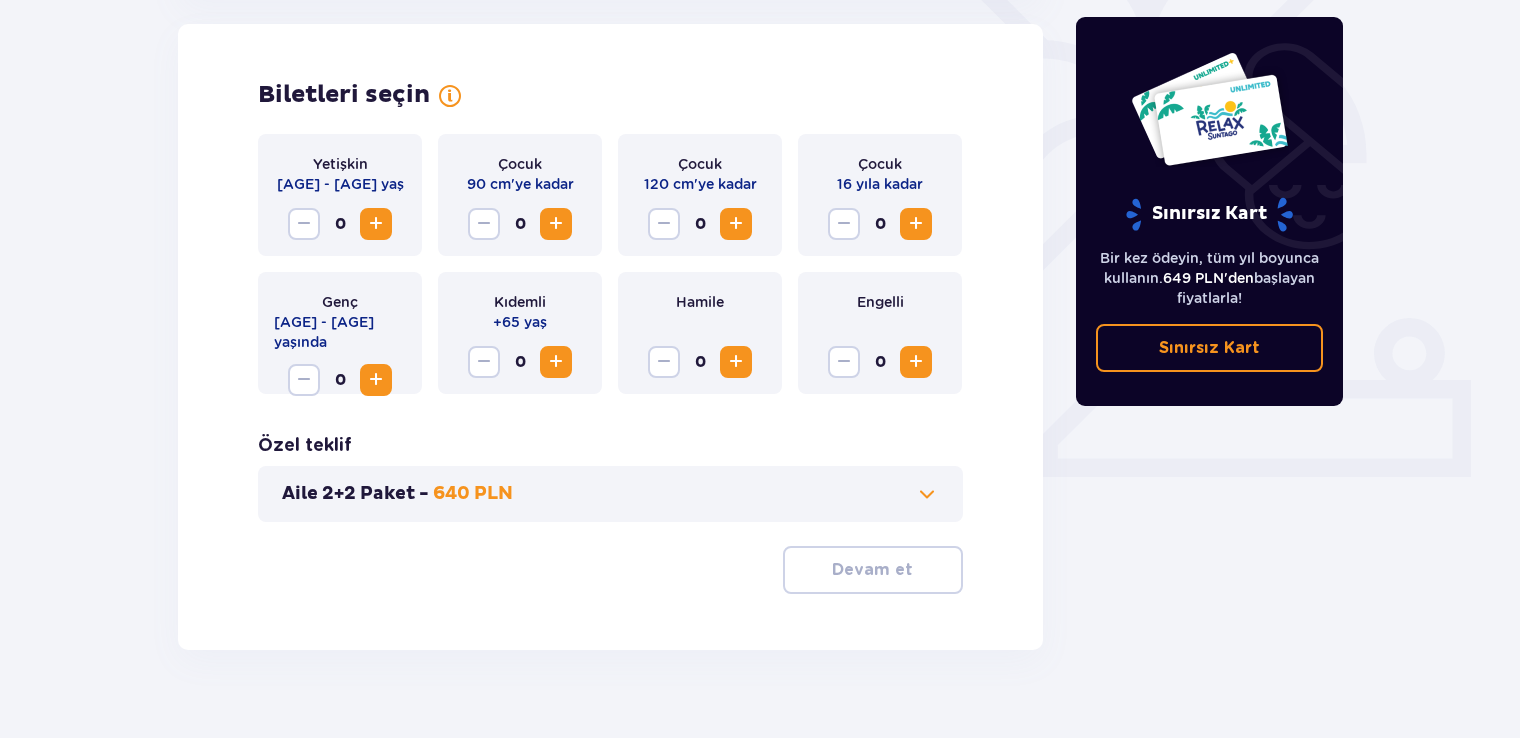 click at bounding box center (376, 224) 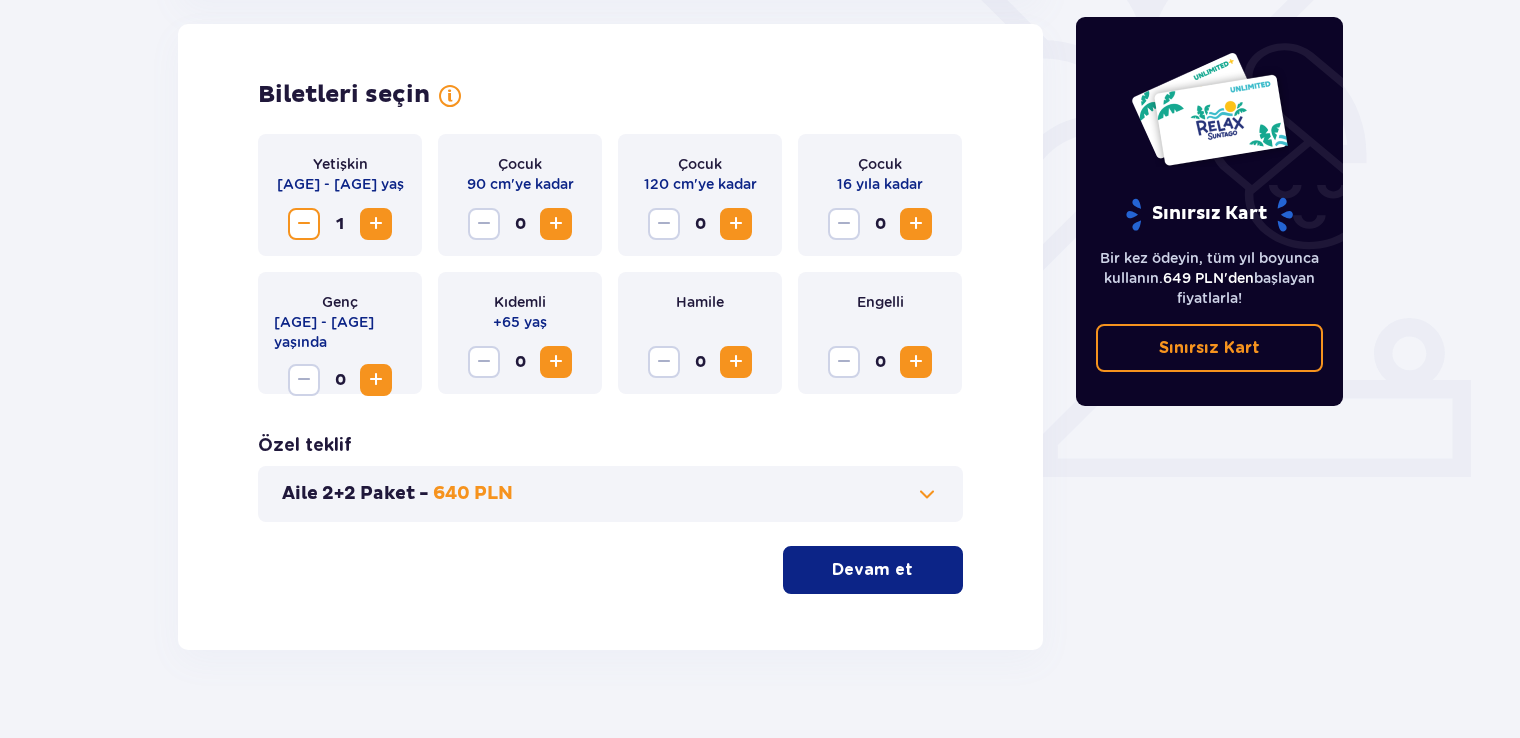 click at bounding box center (376, 224) 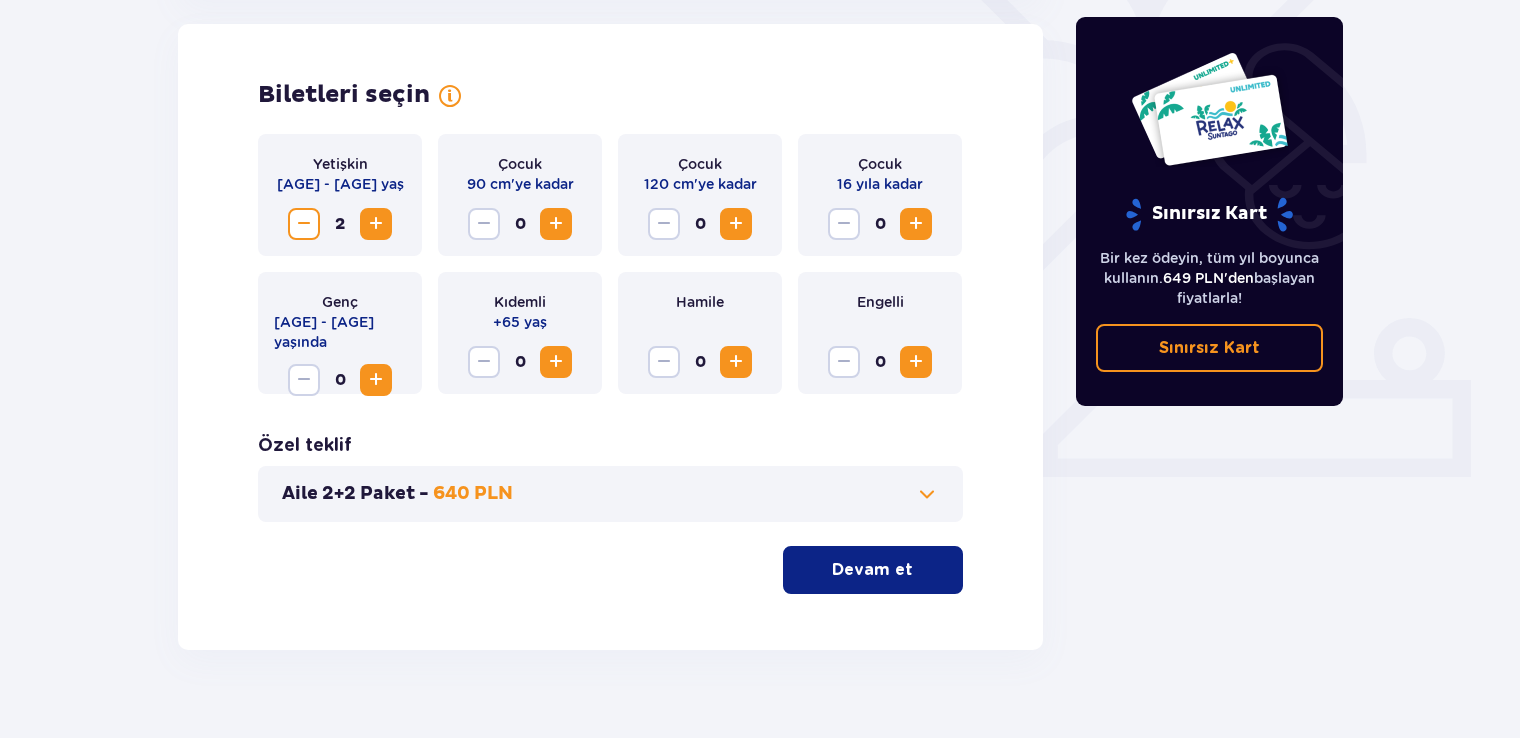 click on "Devam et" at bounding box center [872, 570] 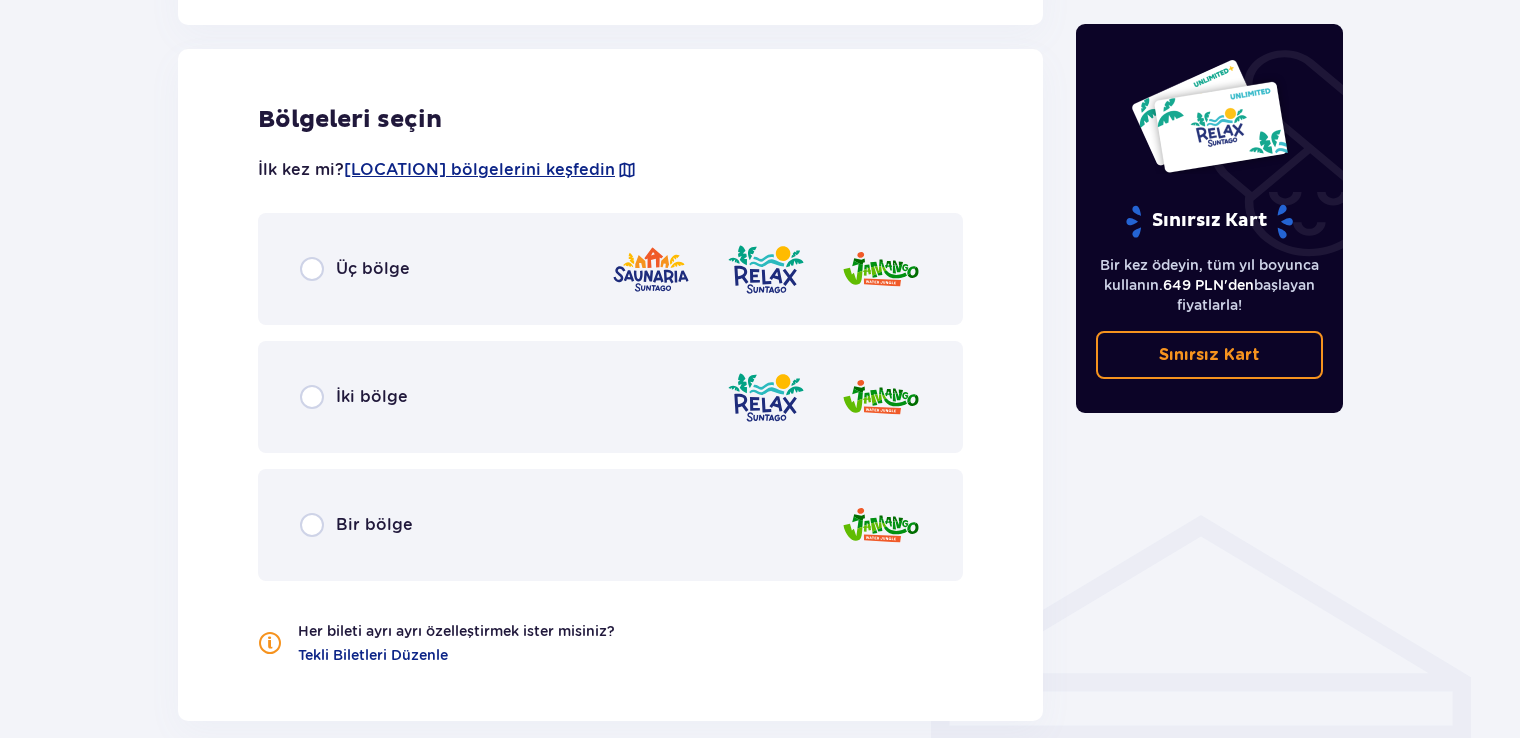 scroll, scrollTop: 1110, scrollLeft: 0, axis: vertical 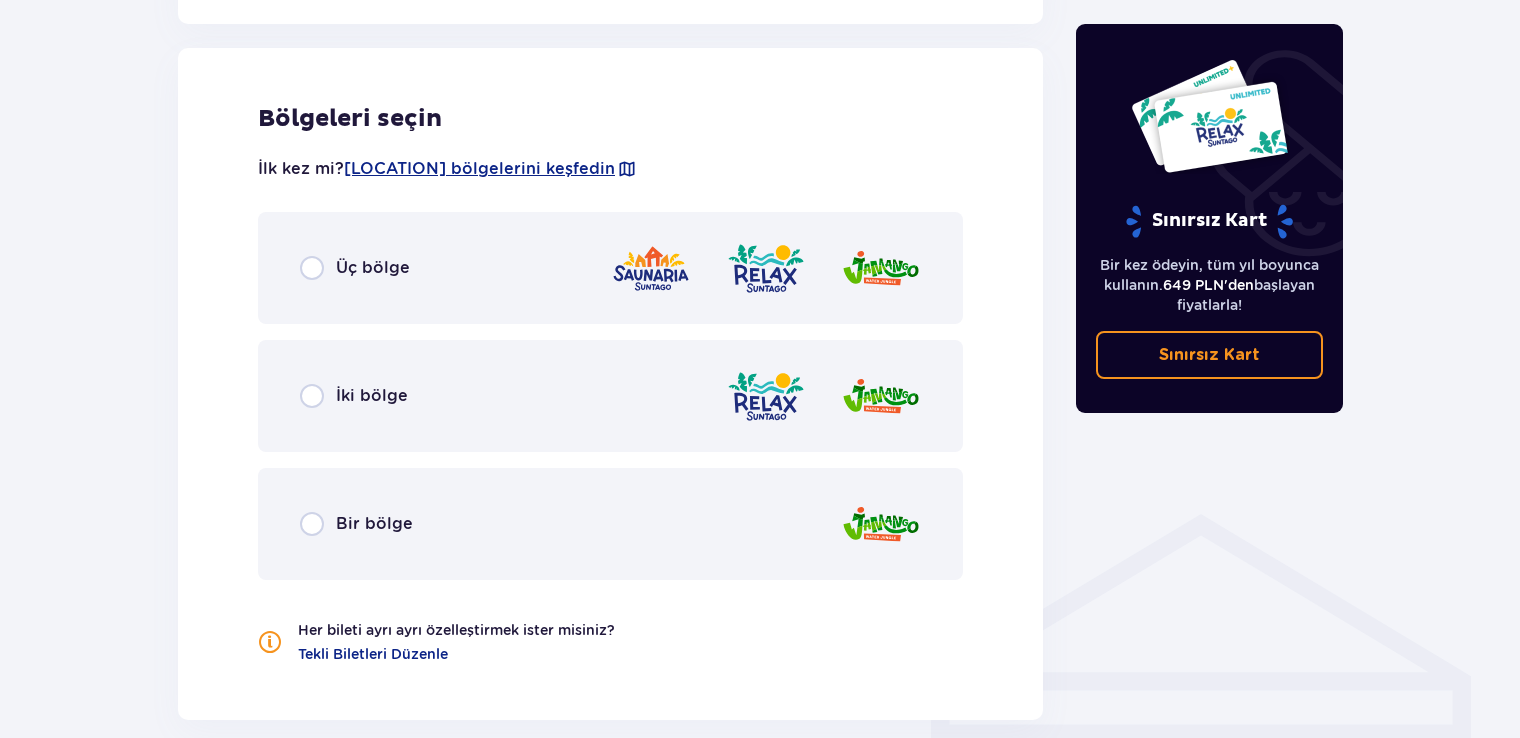 click on "İki bölge" at bounding box center (610, 396) 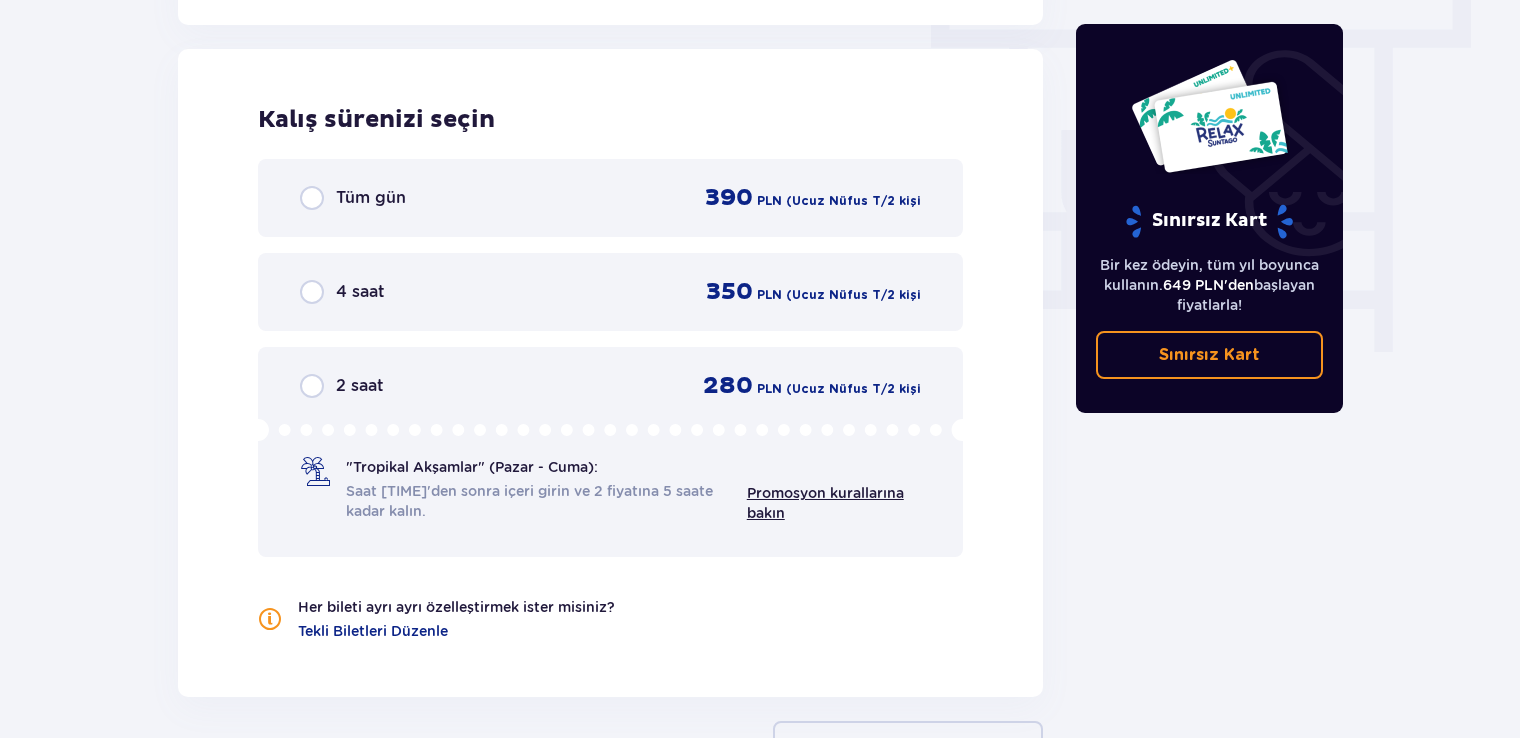 scroll, scrollTop: 1806, scrollLeft: 0, axis: vertical 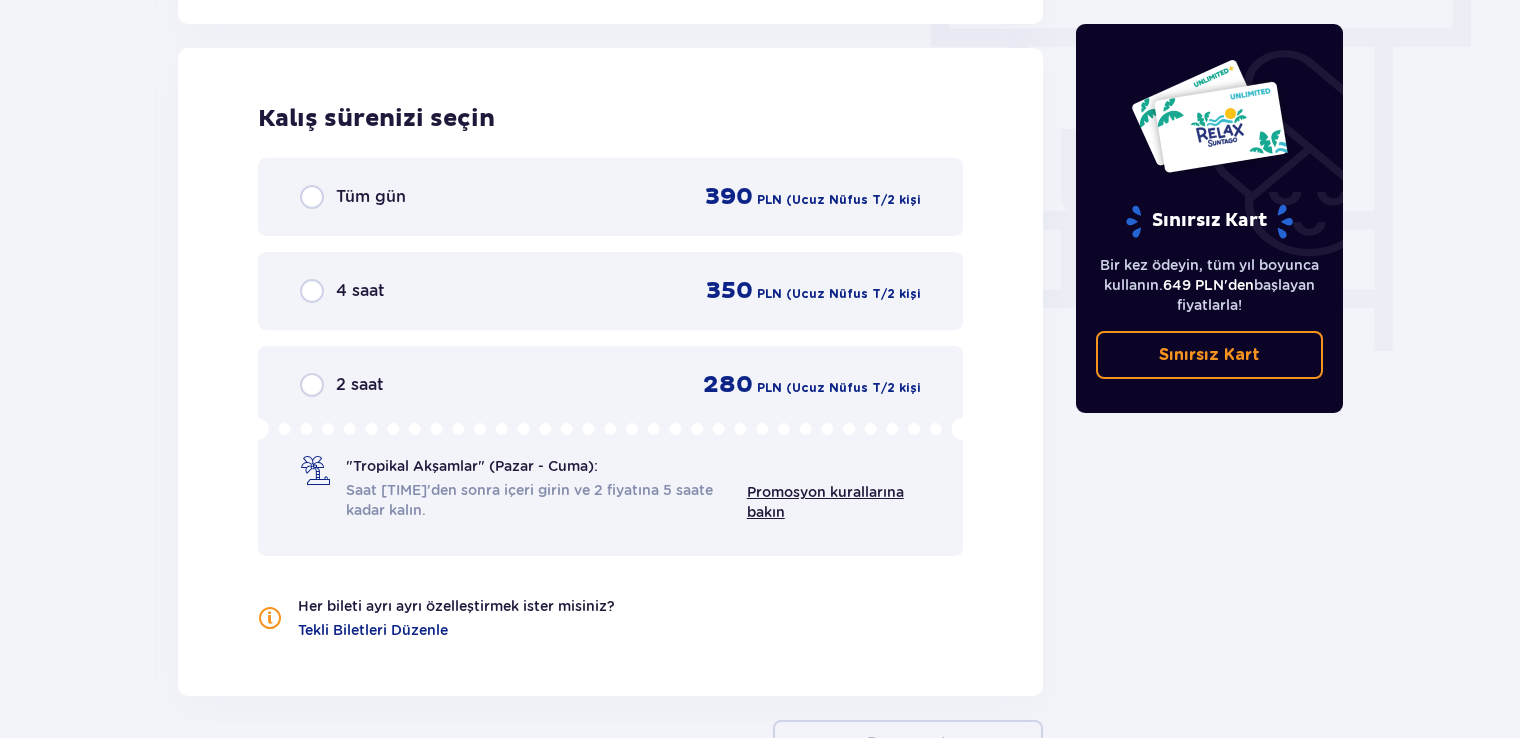 click on "Tüm gün   390 PLN (Ucuz Nüfus T / 2 kişi" at bounding box center [610, 197] 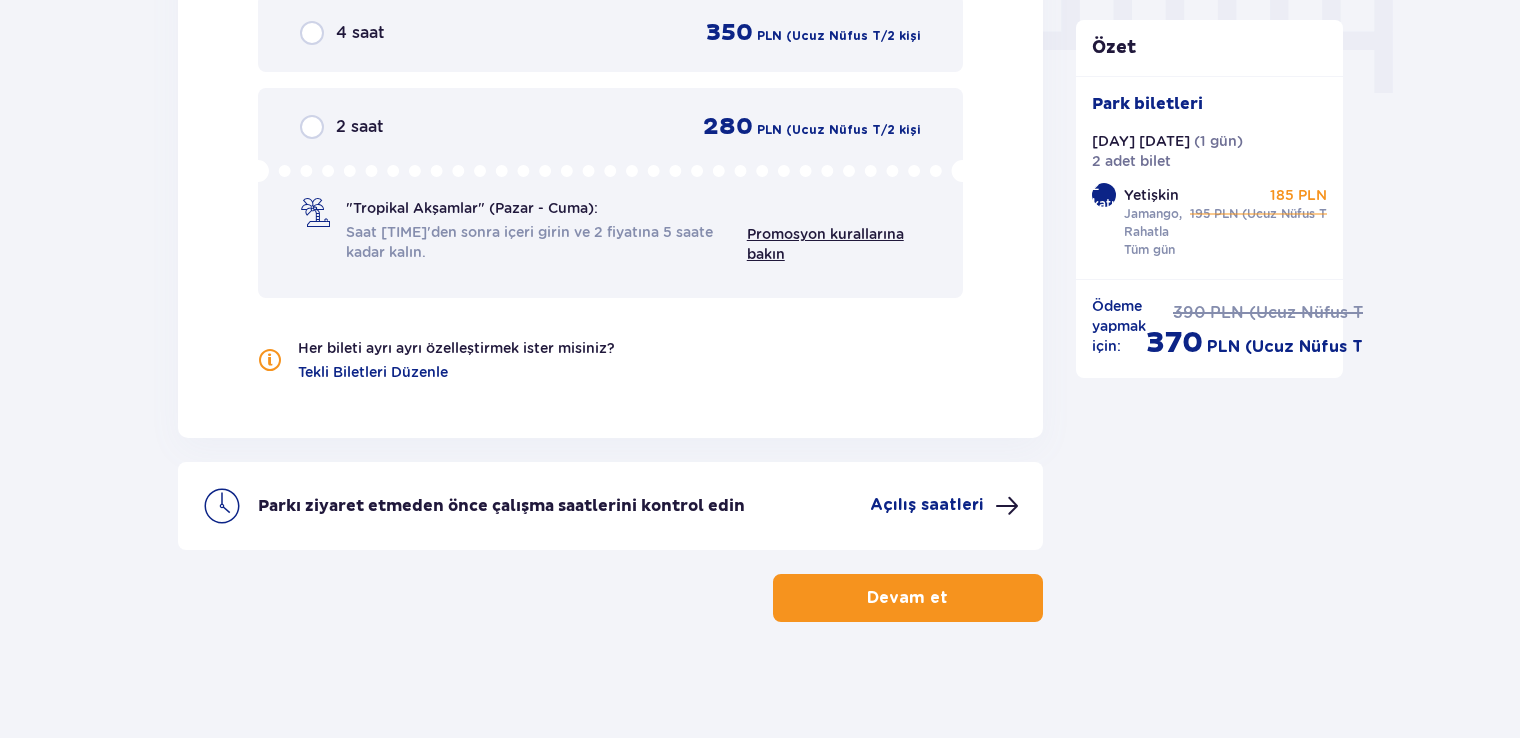 scroll, scrollTop: 2065, scrollLeft: 0, axis: vertical 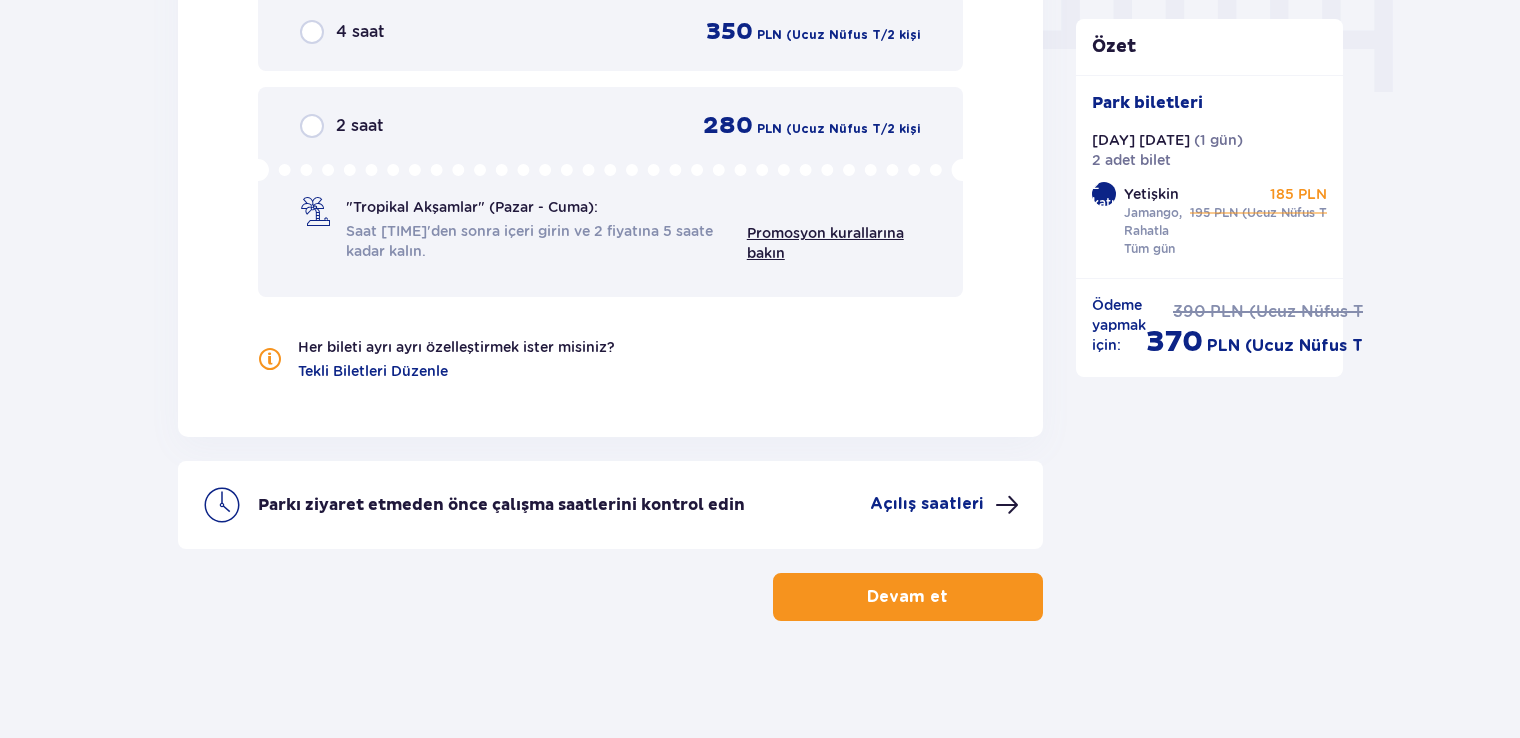 click on "Devam et" at bounding box center (908, 597) 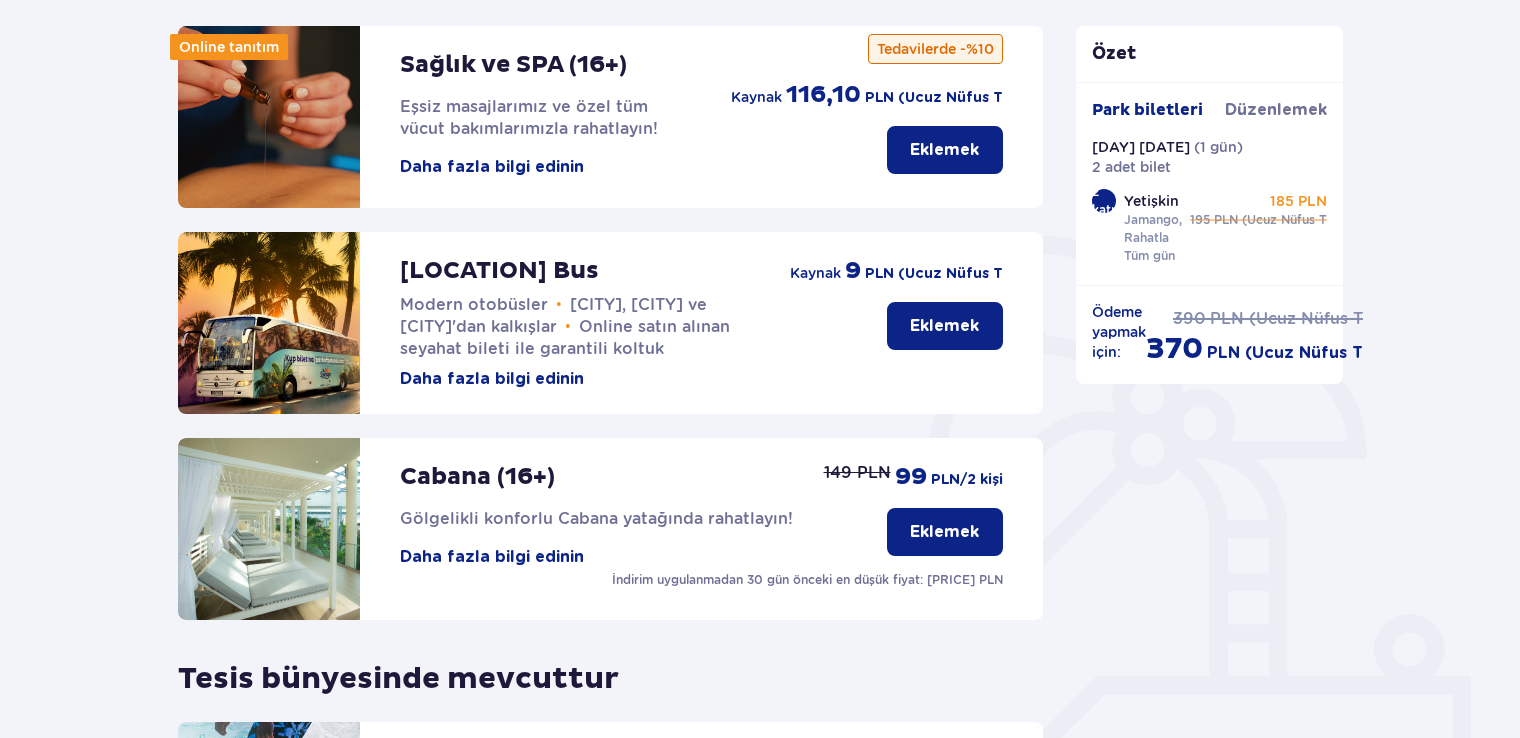 scroll, scrollTop: 258, scrollLeft: 0, axis: vertical 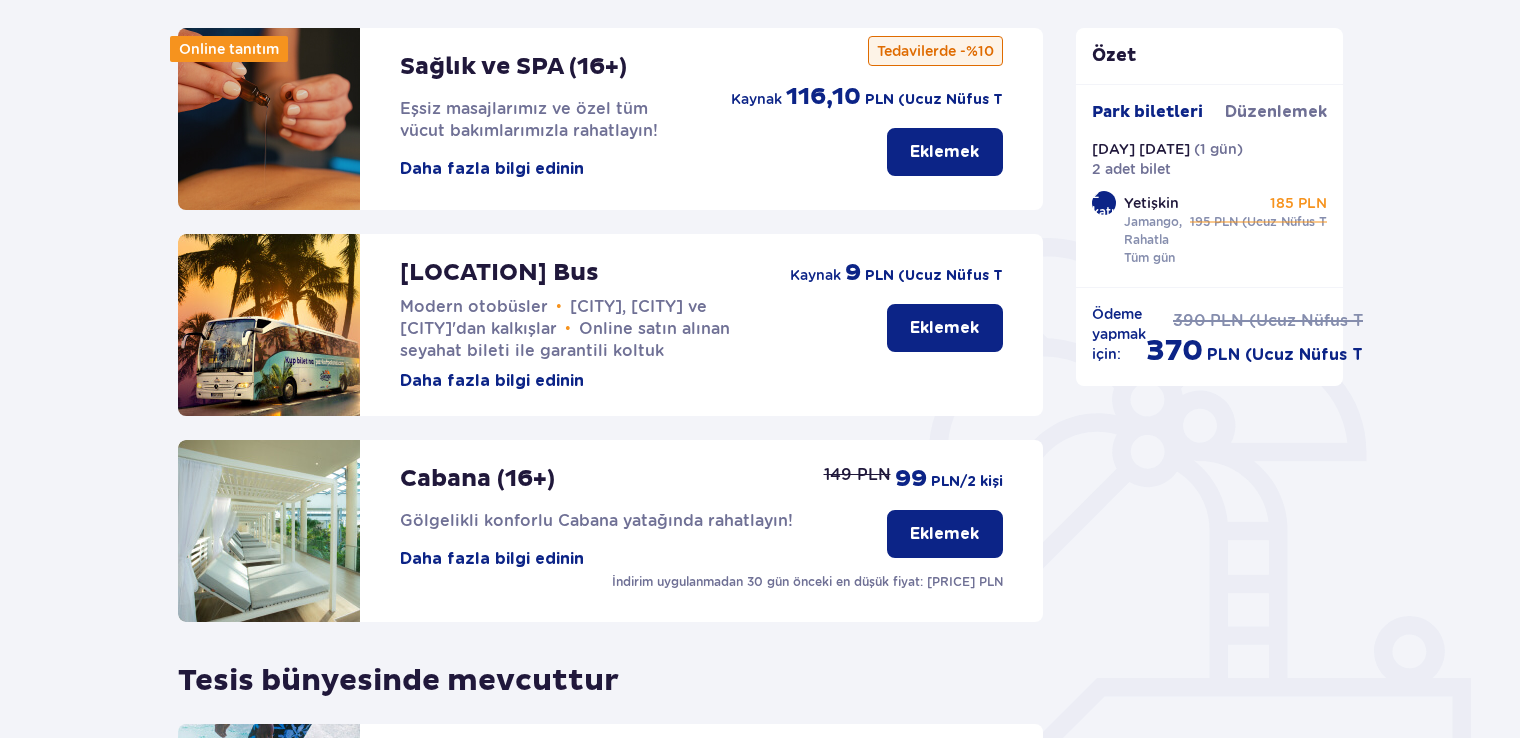 click on "Eklemek" at bounding box center (945, 328) 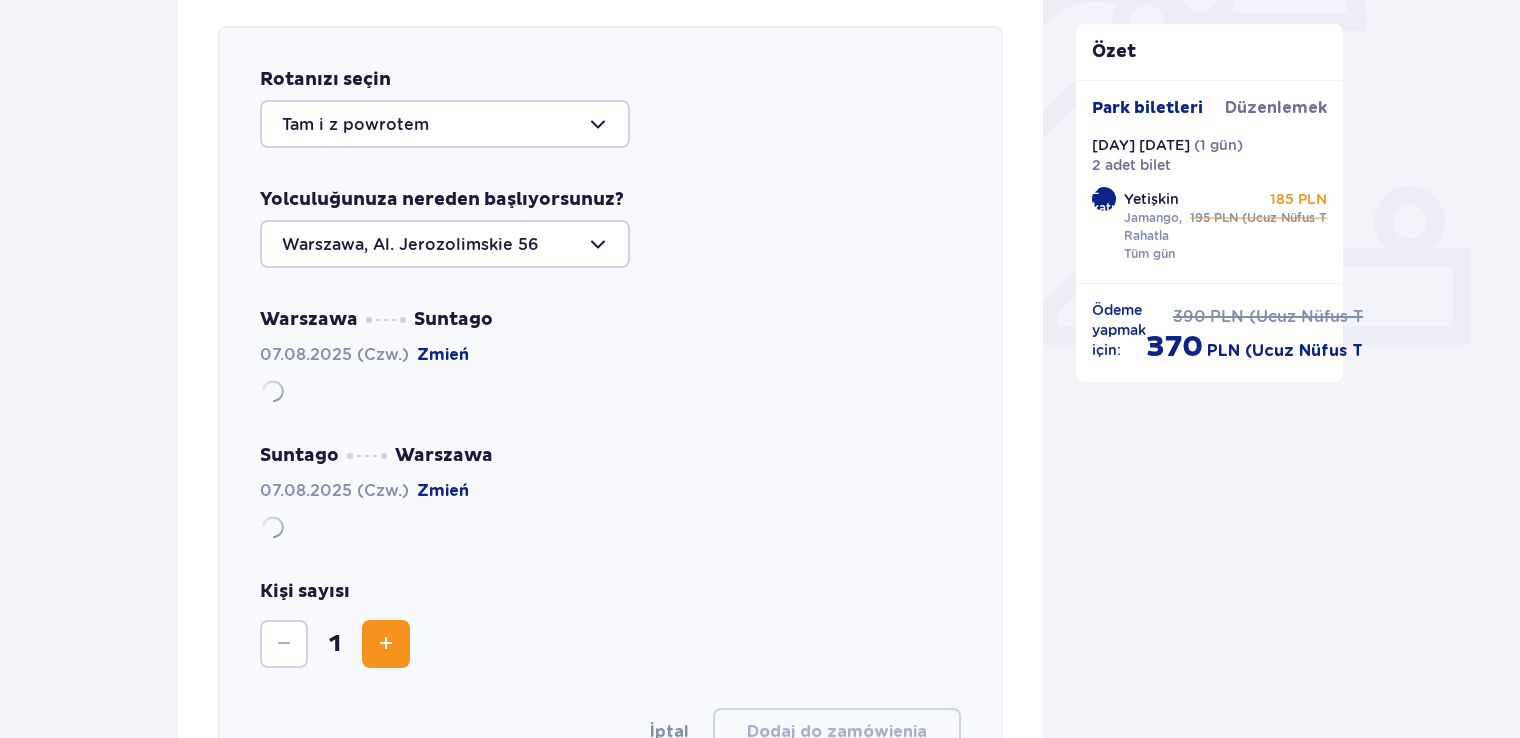 scroll, scrollTop: 690, scrollLeft: 0, axis: vertical 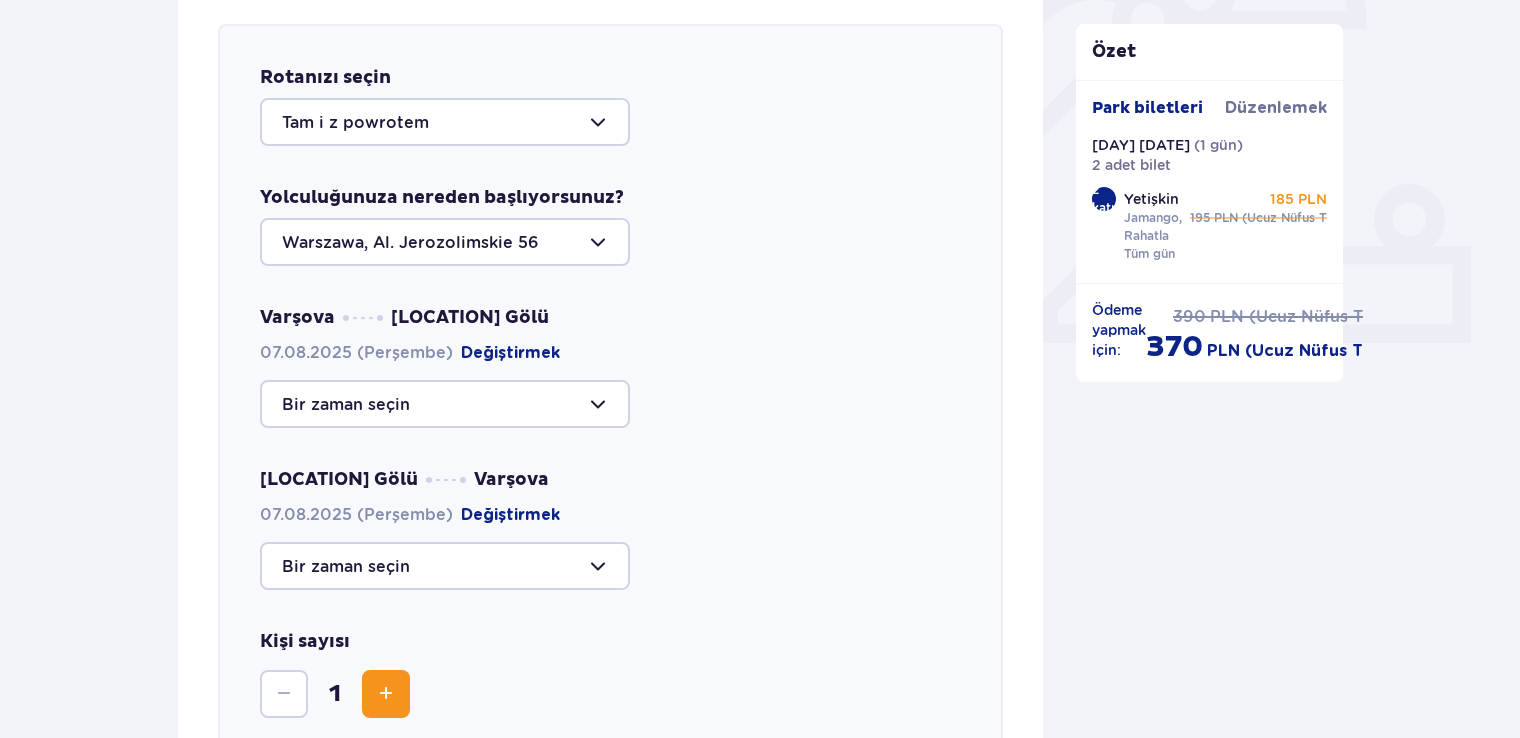 click at bounding box center (445, 122) 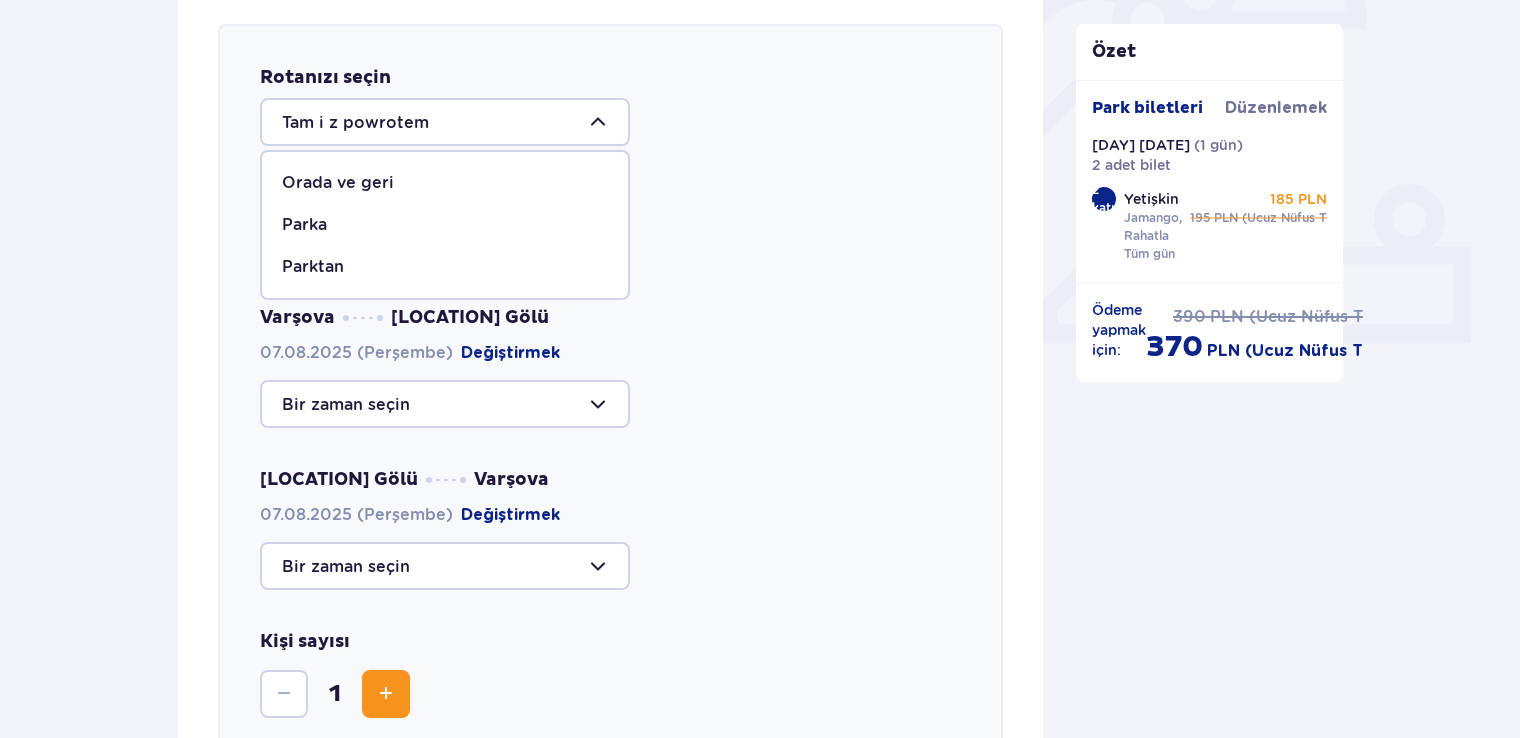click on "Orada ve geri" at bounding box center (445, 183) 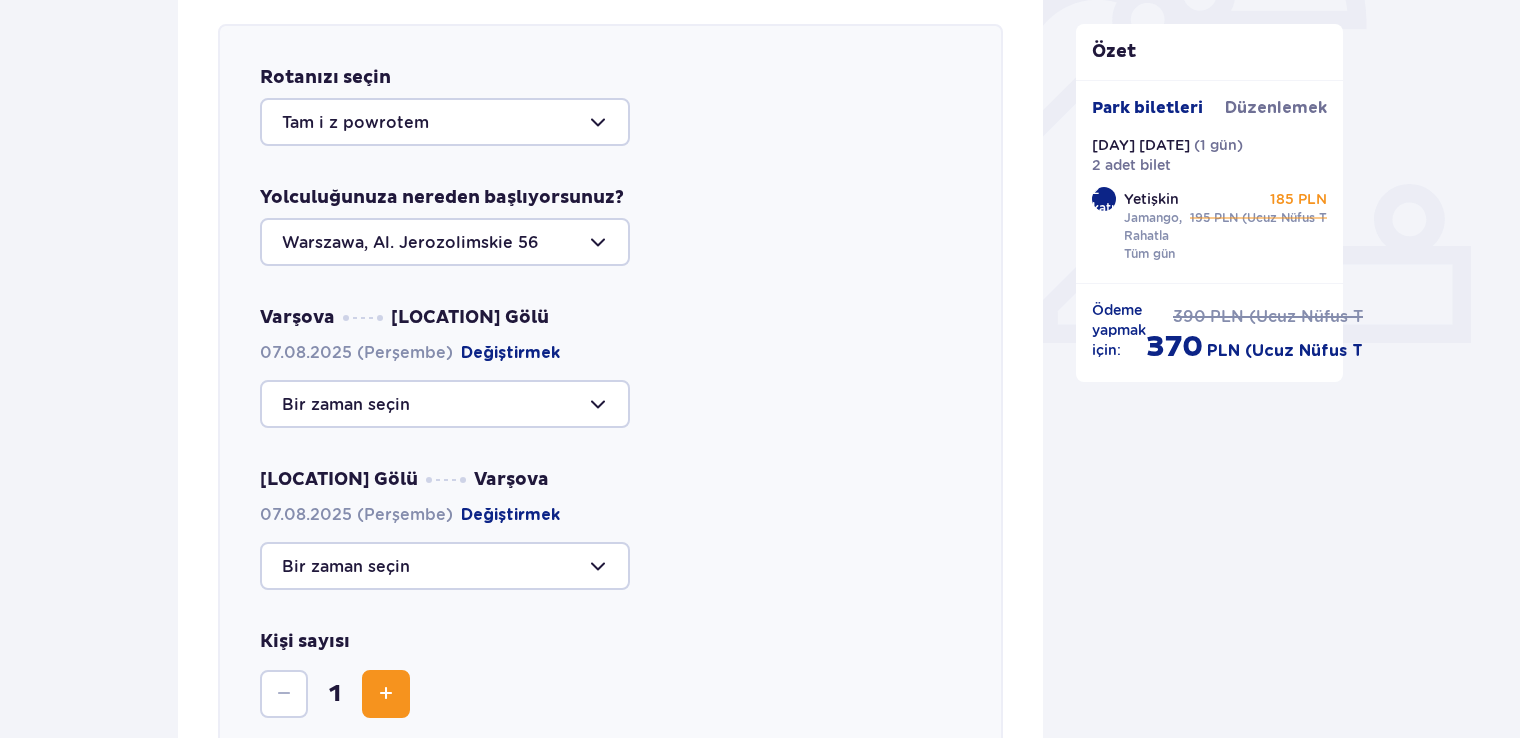 click at bounding box center (445, 404) 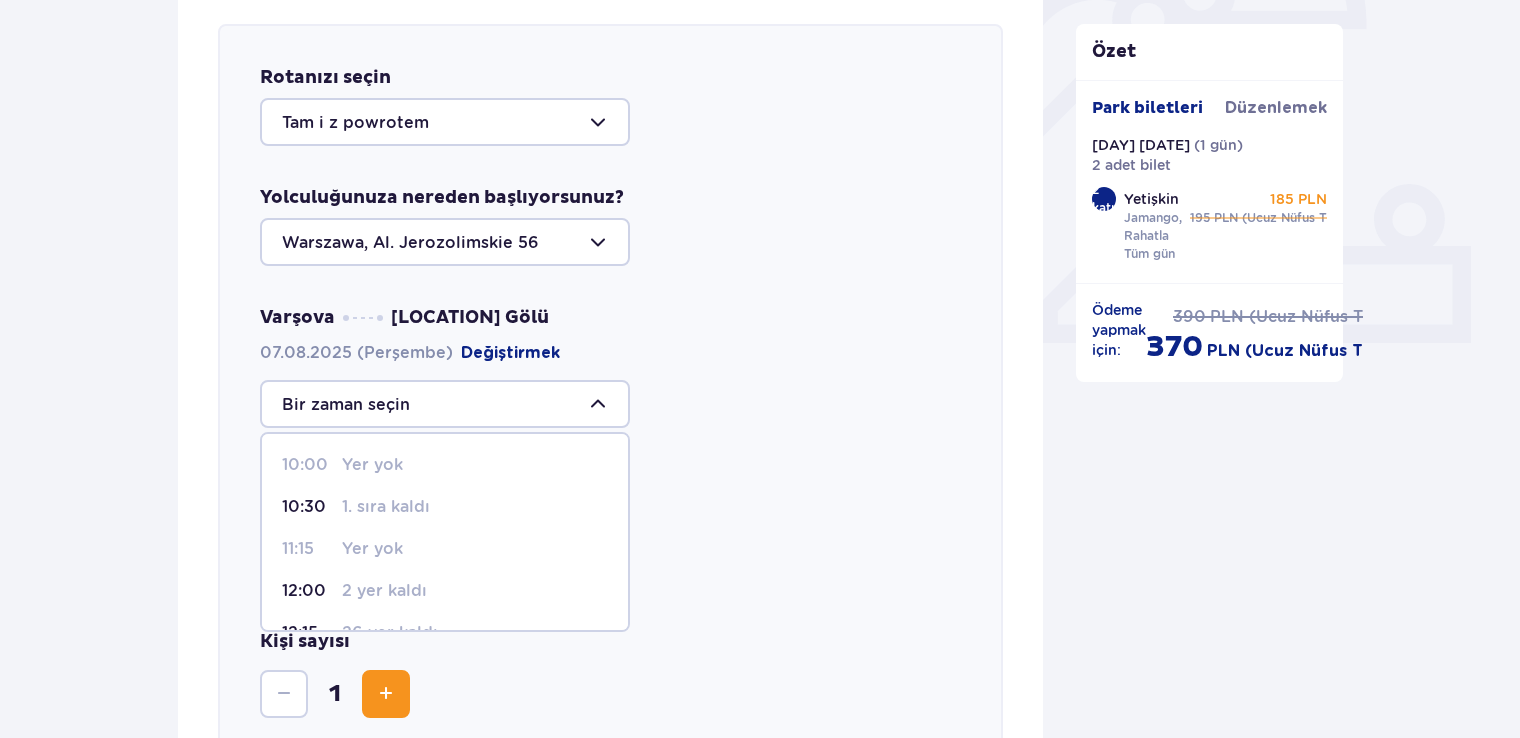 scroll, scrollTop: 90, scrollLeft: 0, axis: vertical 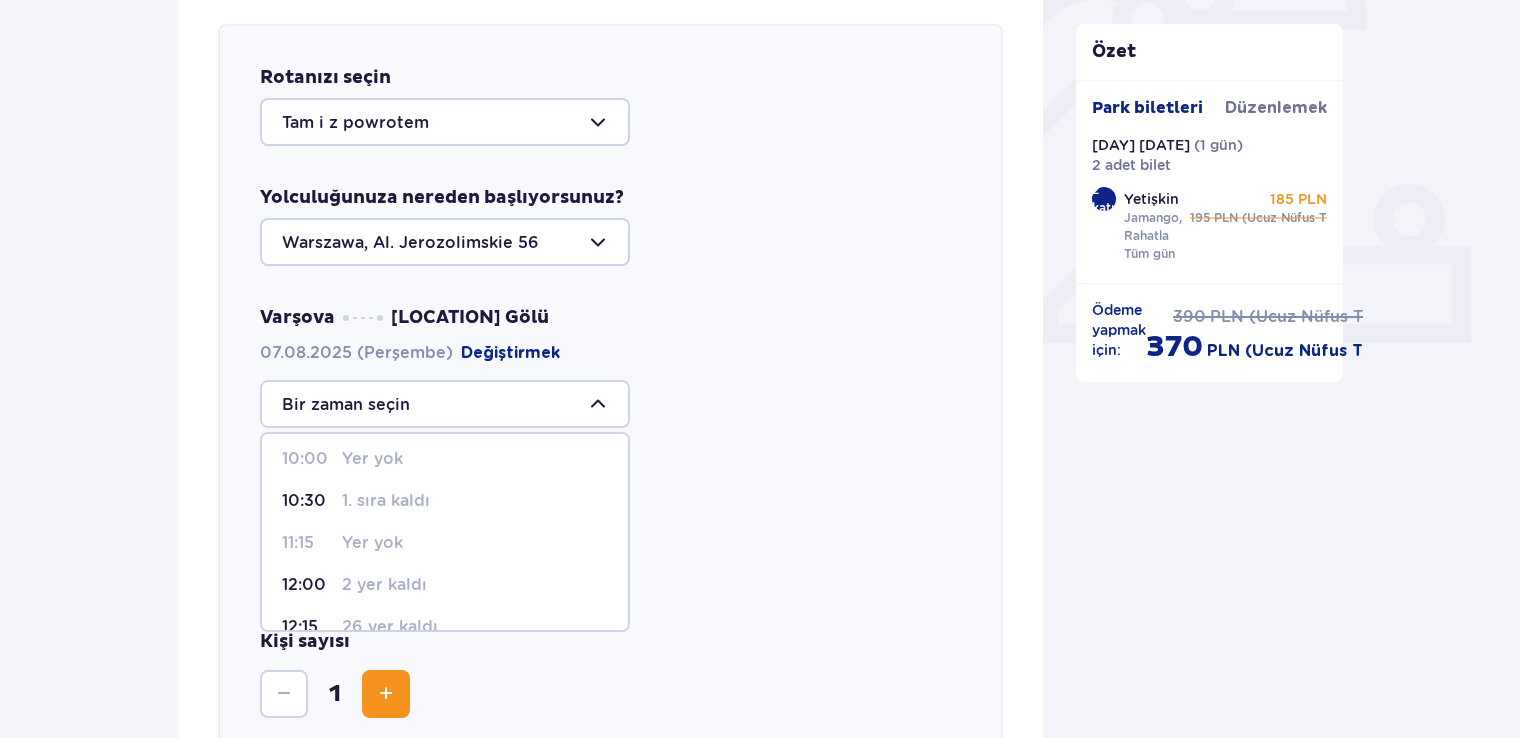 click on "10:30" at bounding box center (308, 501) 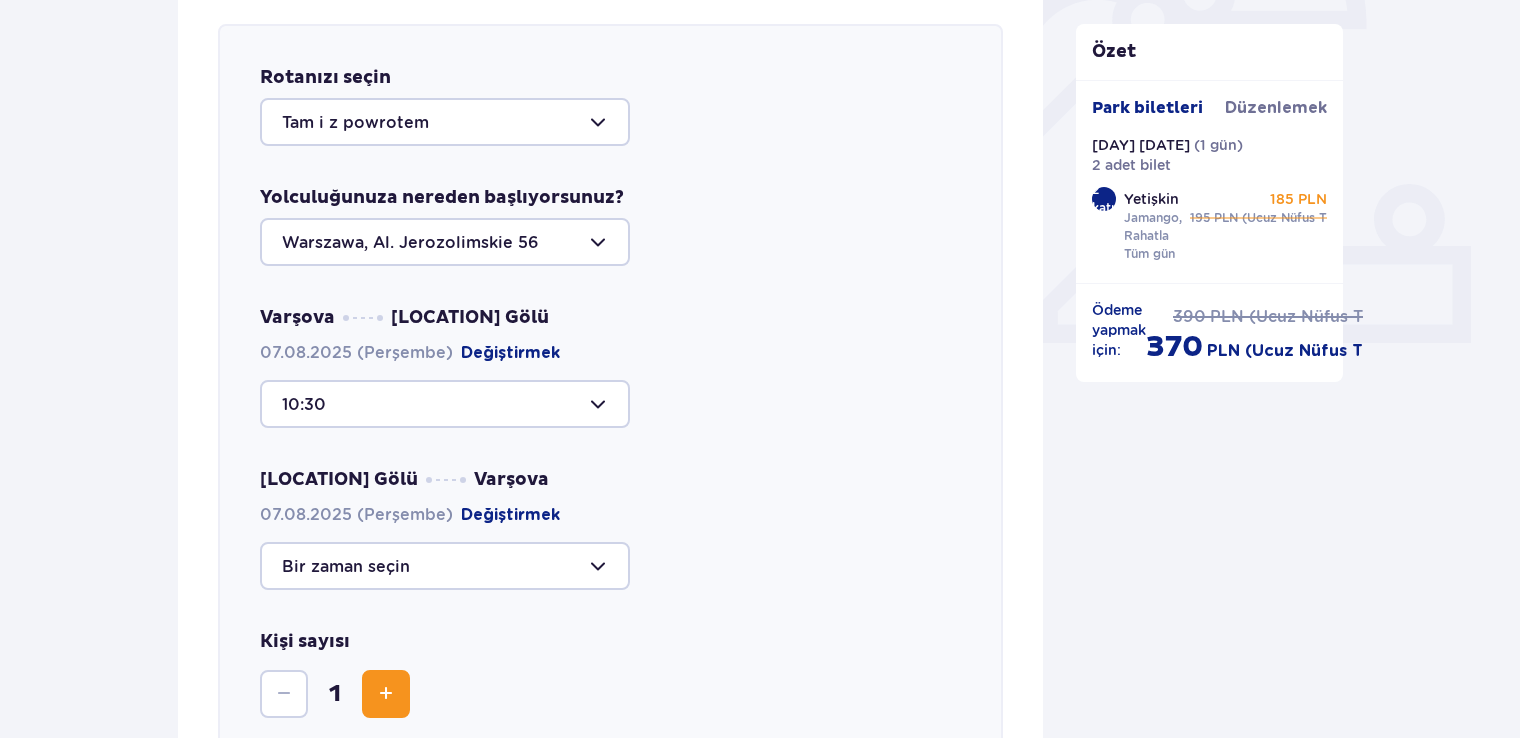 click at bounding box center [386, 694] 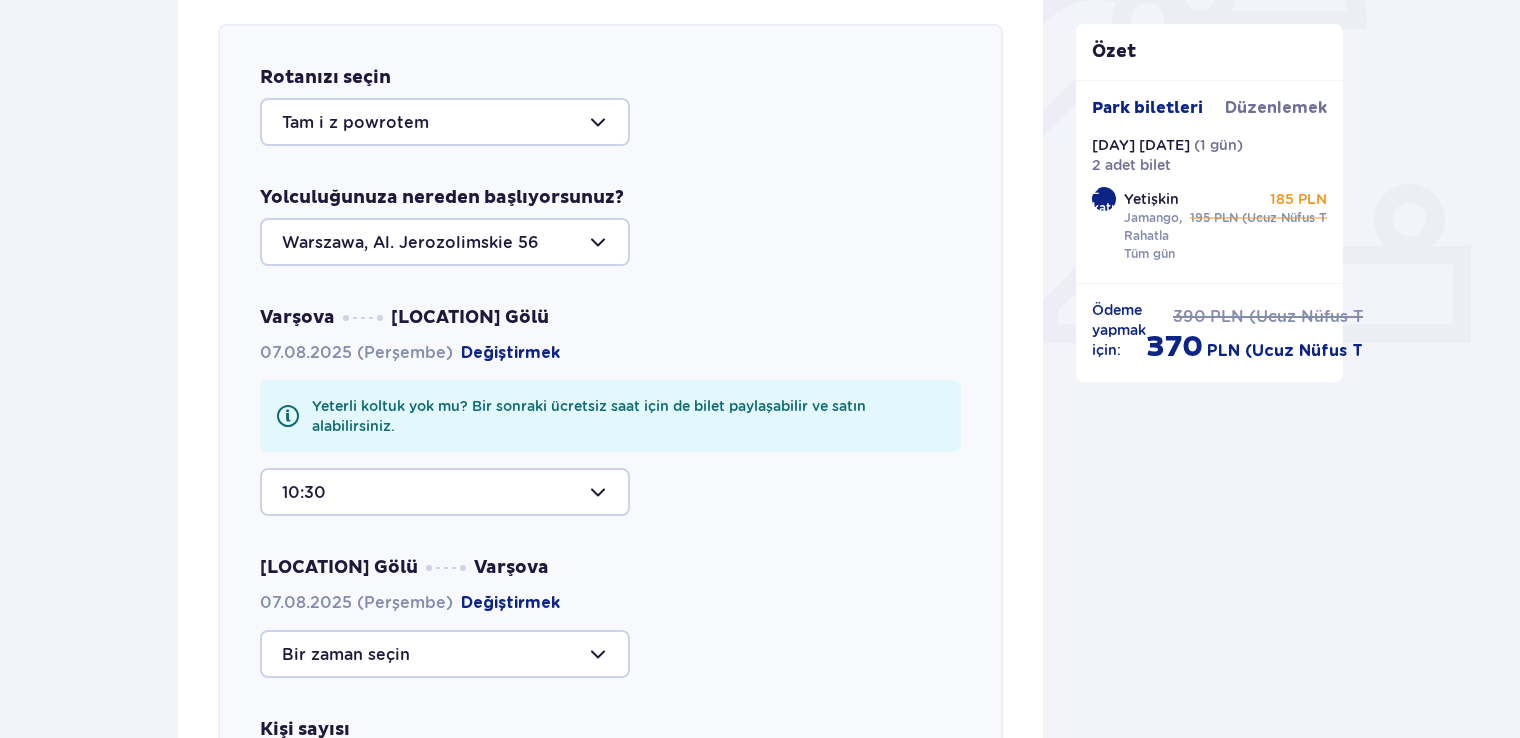 click at bounding box center [445, 492] 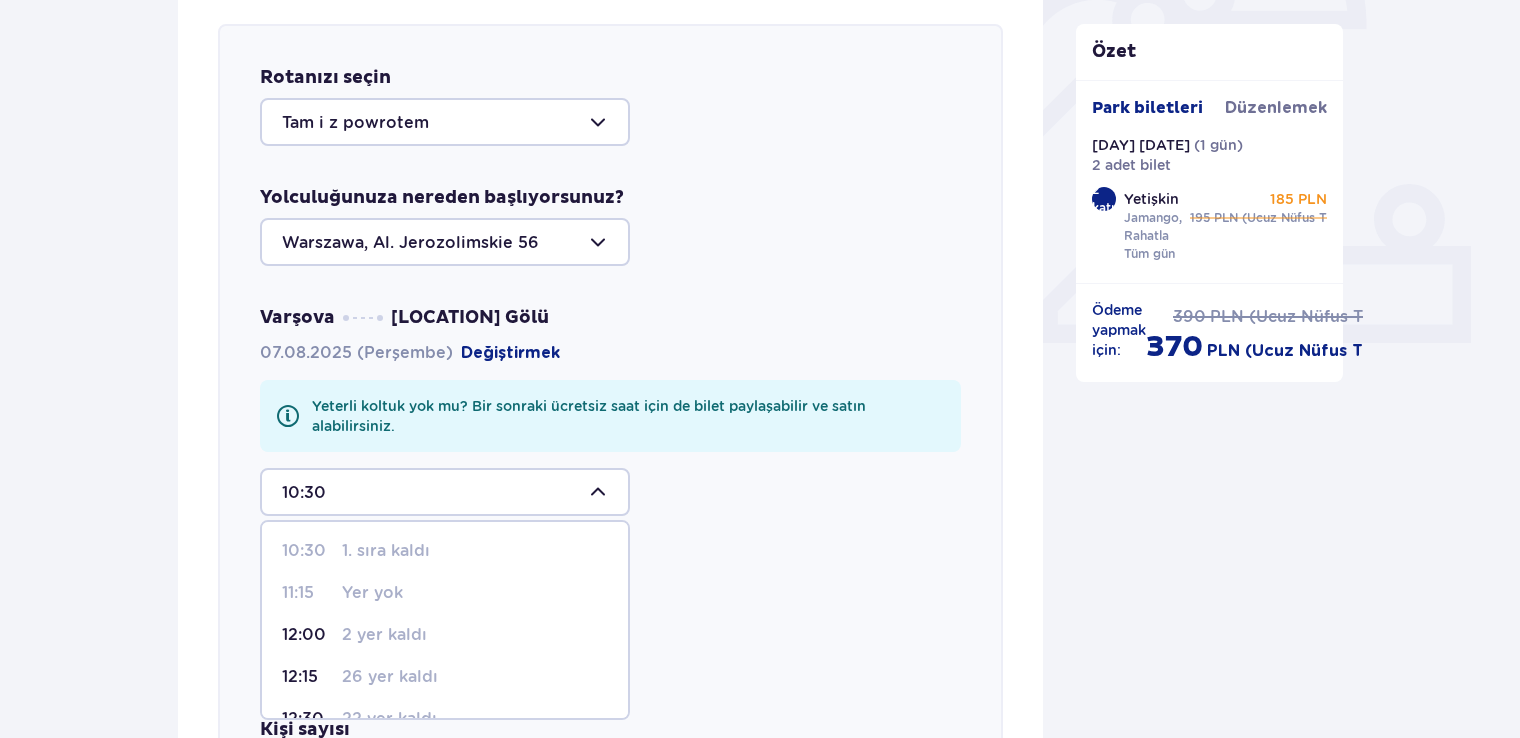 scroll, scrollTop: 144, scrollLeft: 0, axis: vertical 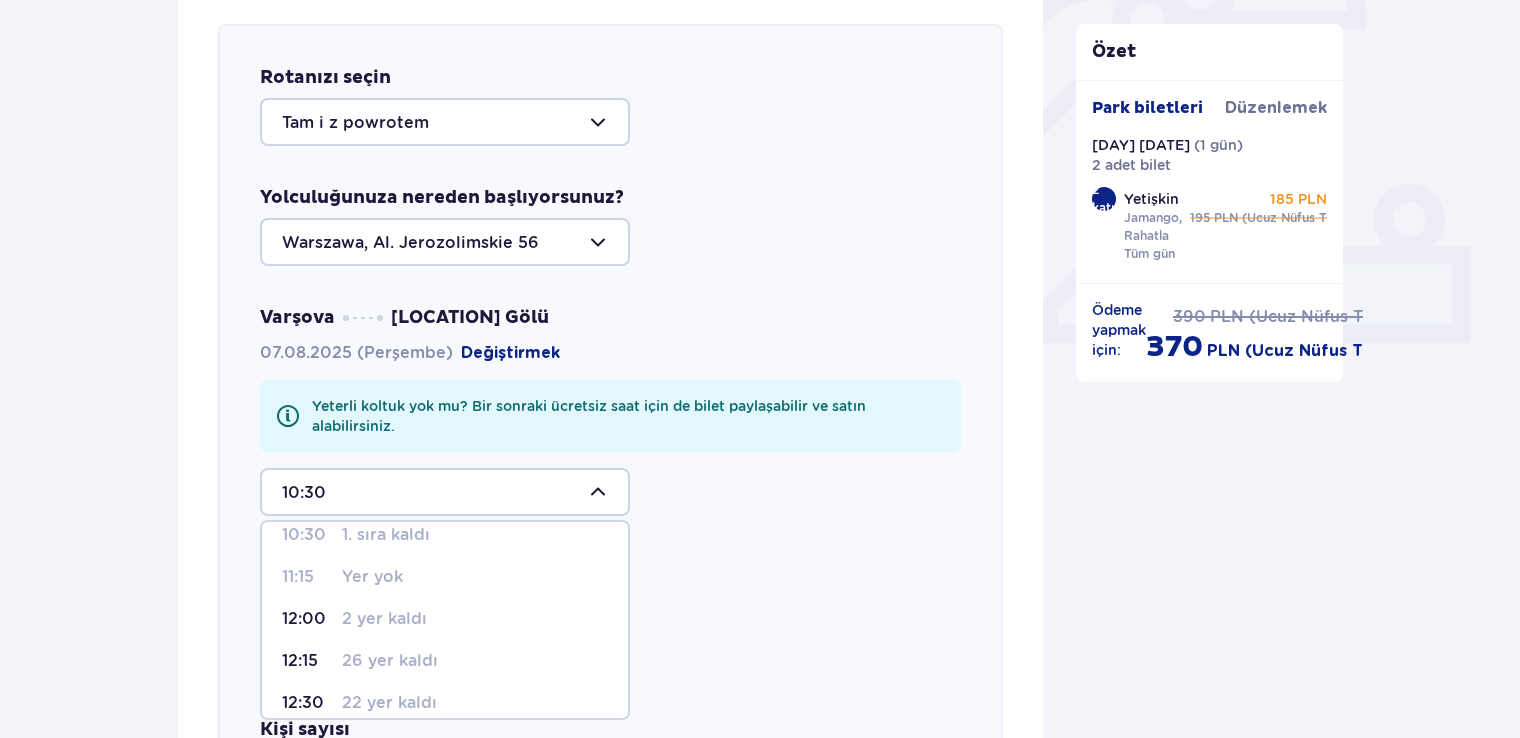 click on "2 yer kaldı" at bounding box center [384, 619] 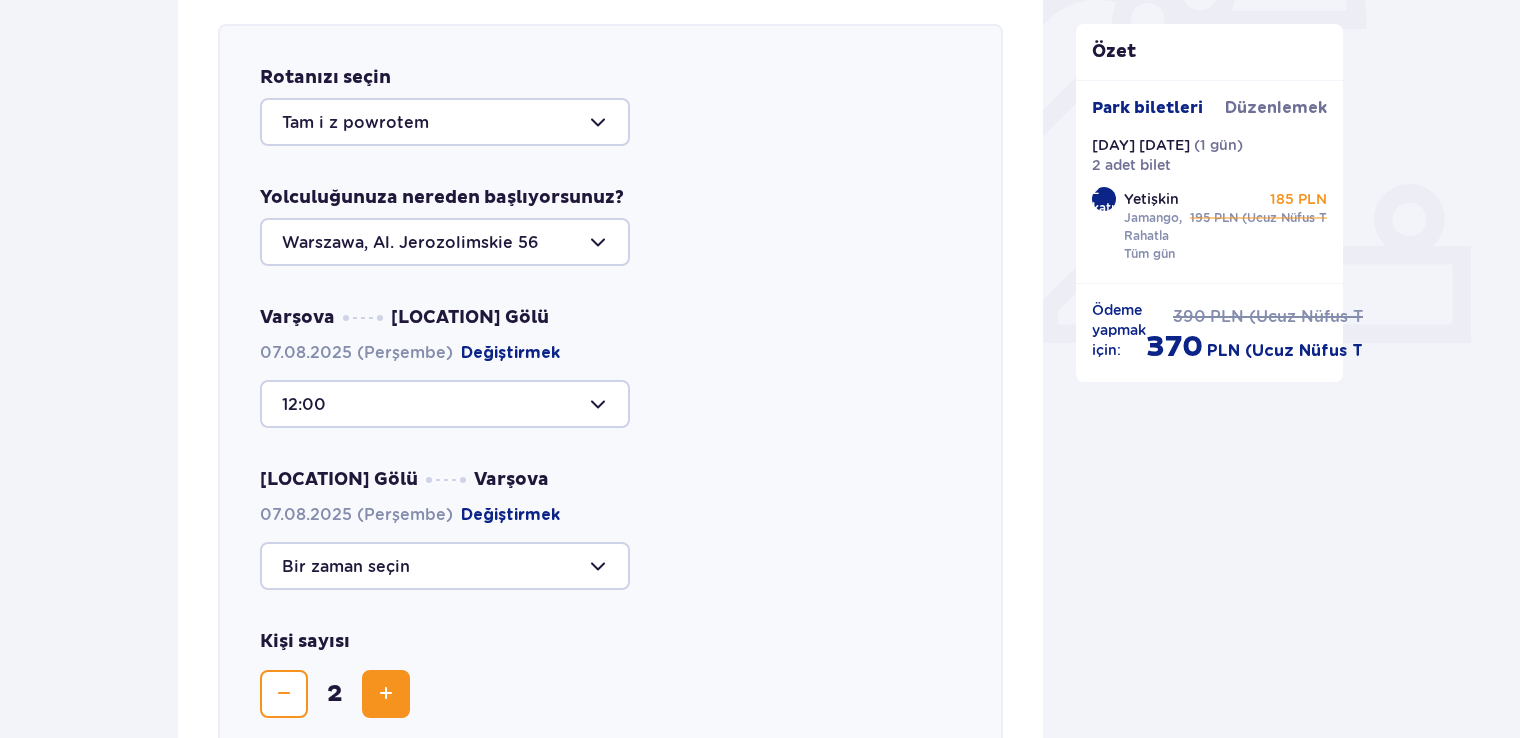 click at bounding box center [445, 566] 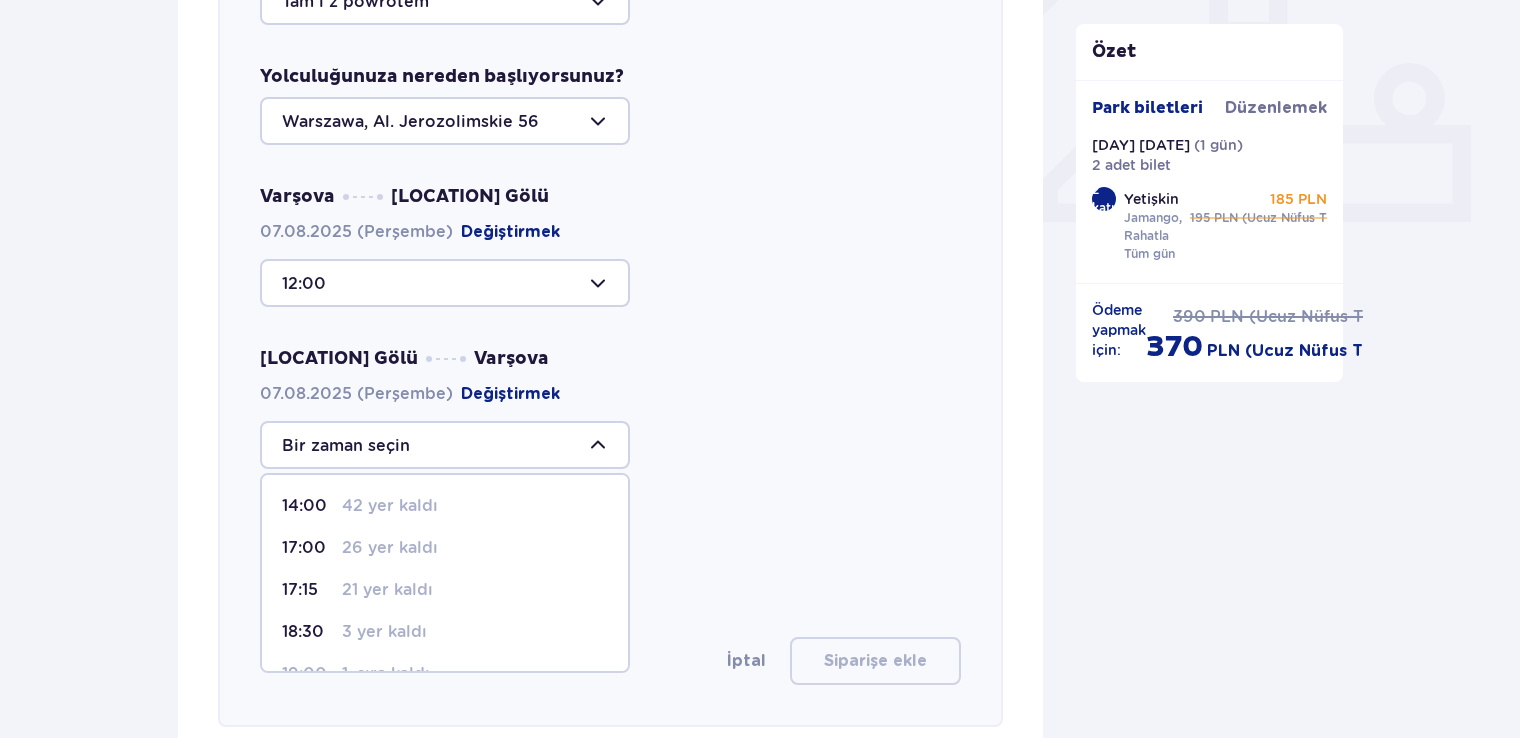 scroll, scrollTop: 819, scrollLeft: 0, axis: vertical 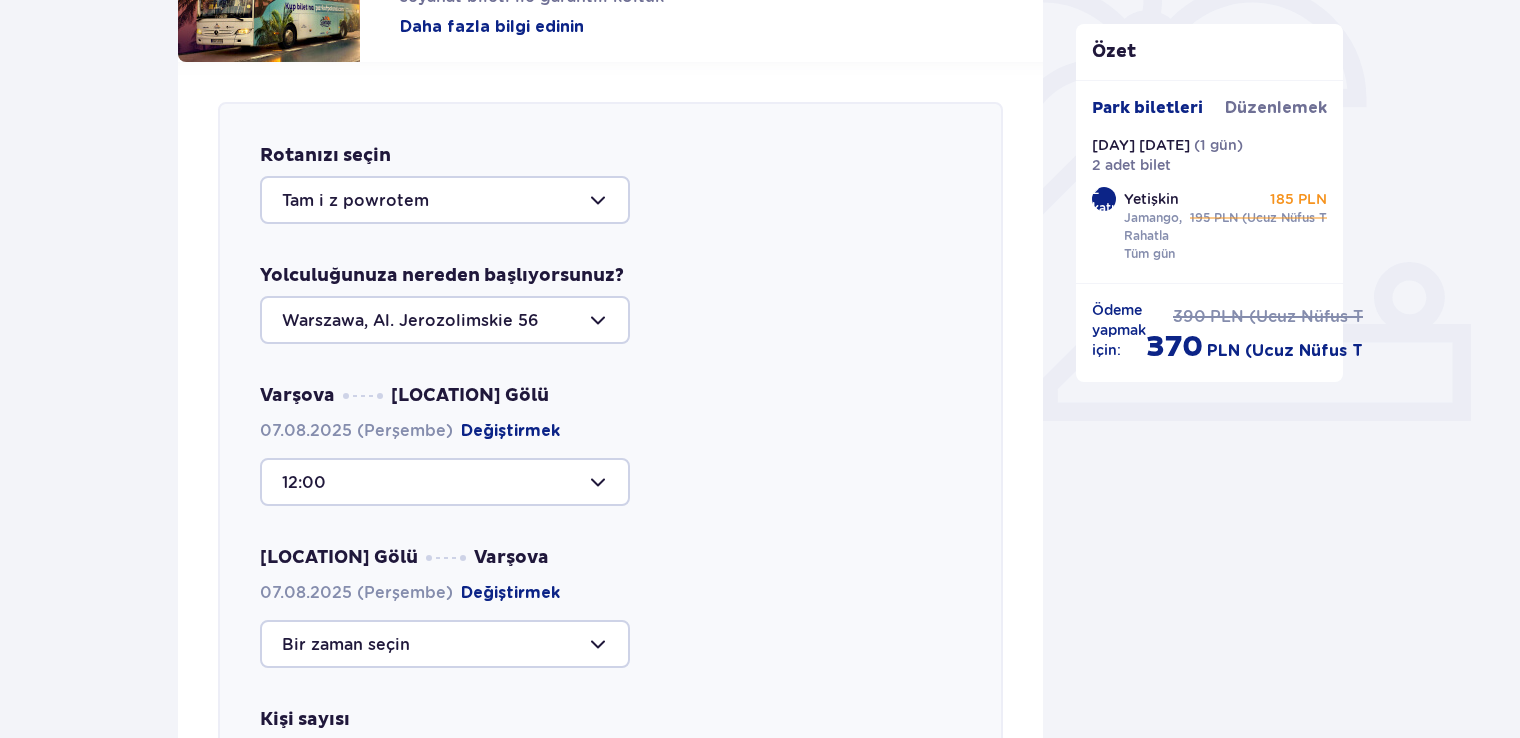 click on "Varşova Suntago Gölü 07.08.2025 (Perşembe) Değiştirmek 12:00" at bounding box center [610, 445] 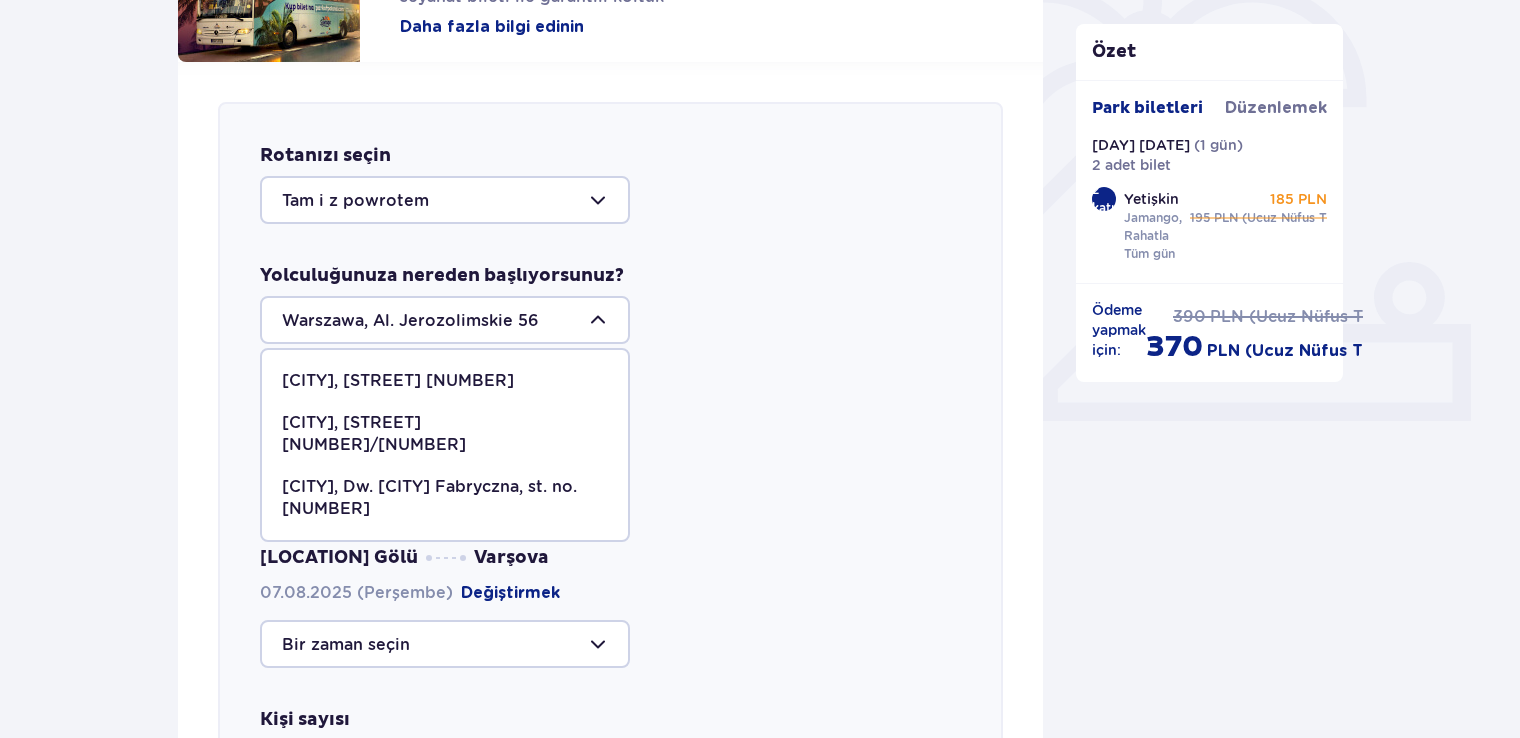 click on "Varşova, Al. Jerozolimskie 56" at bounding box center [445, 381] 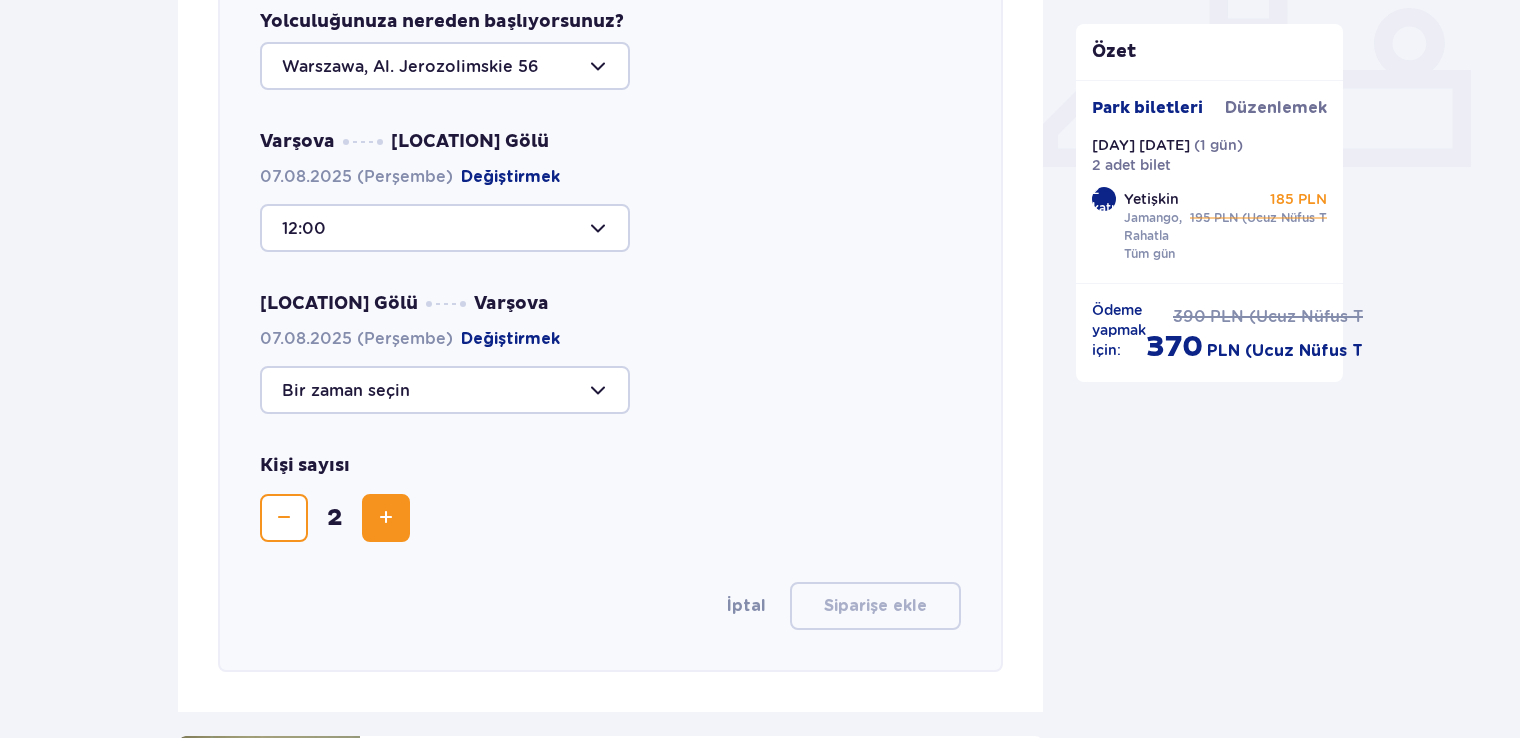 scroll, scrollTop: 871, scrollLeft: 0, axis: vertical 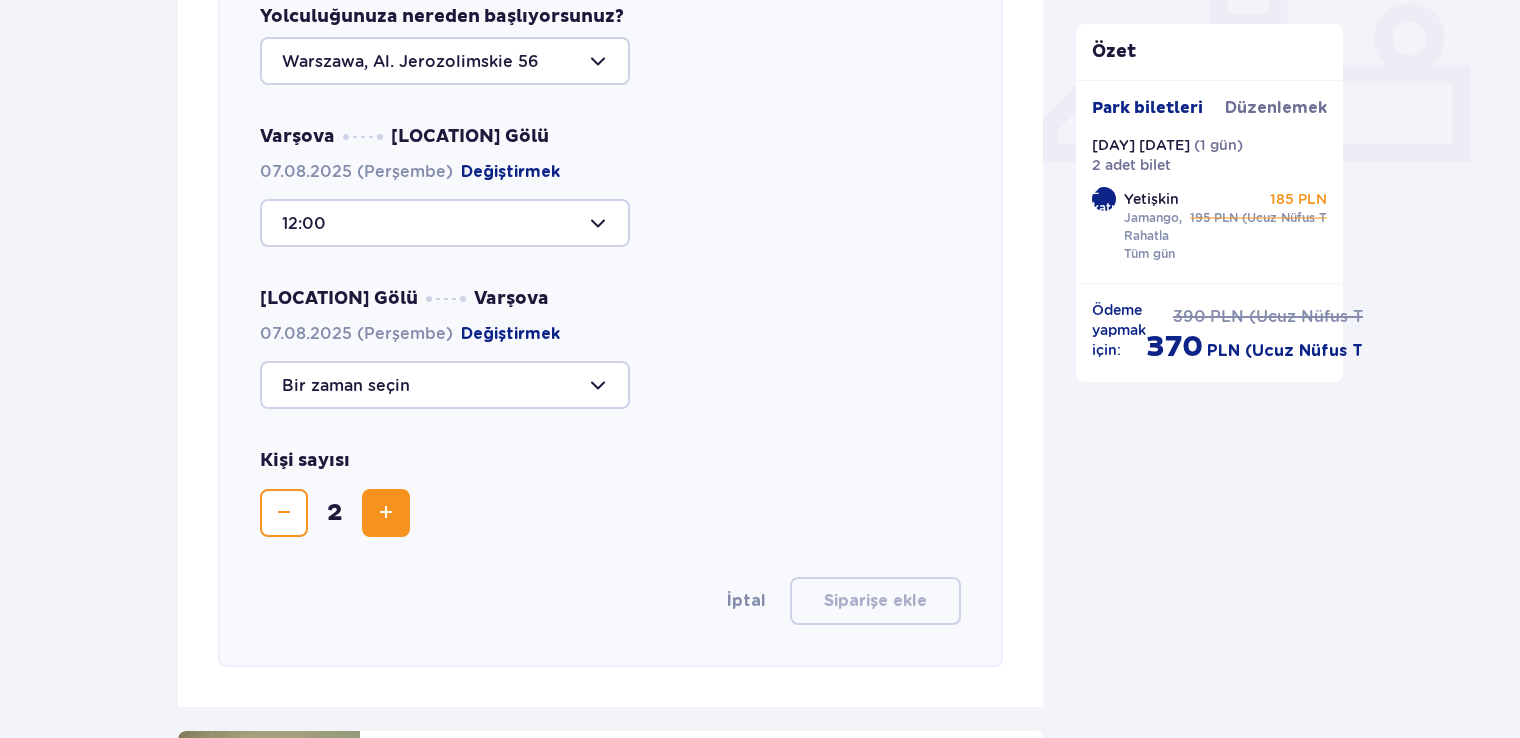 click at bounding box center (445, 385) 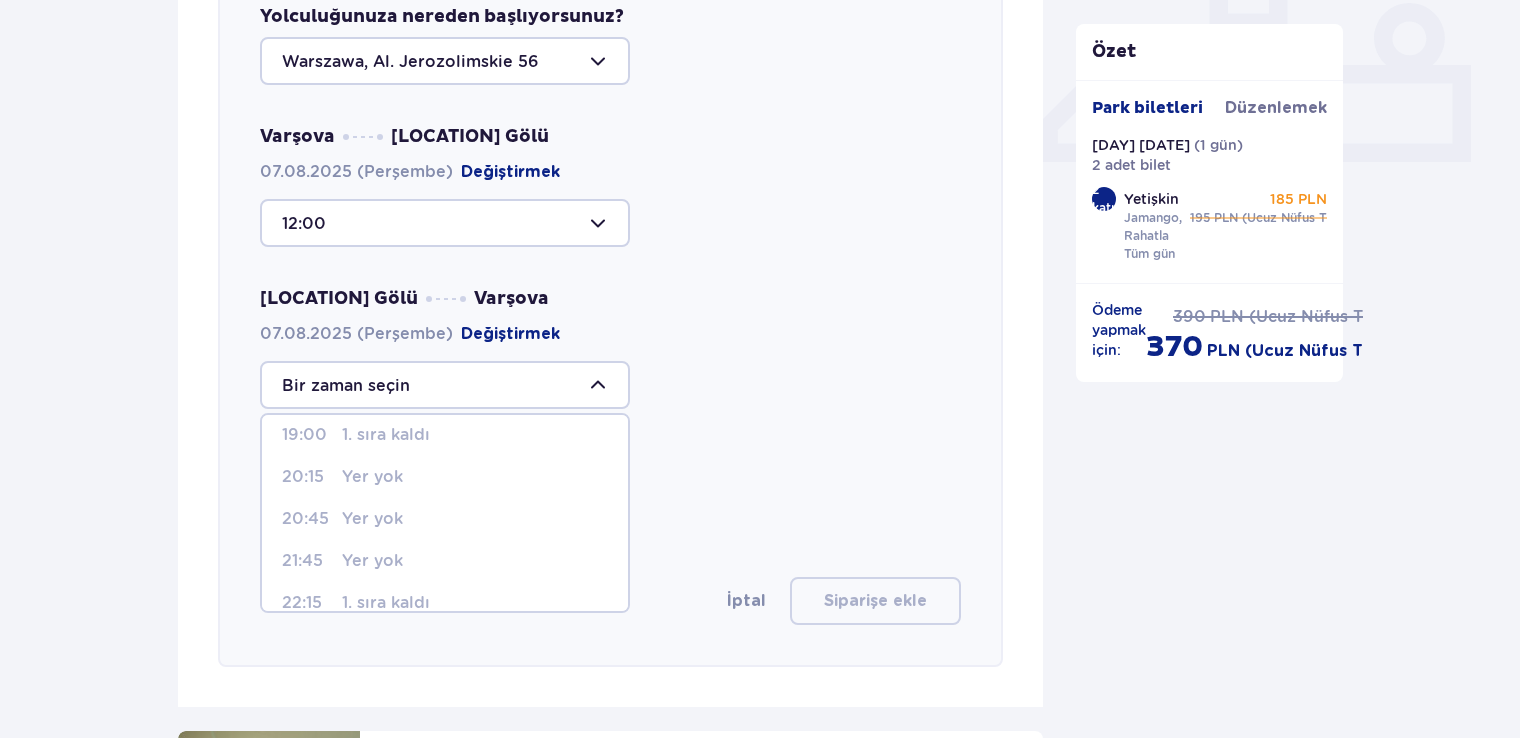 scroll, scrollTop: 200, scrollLeft: 0, axis: vertical 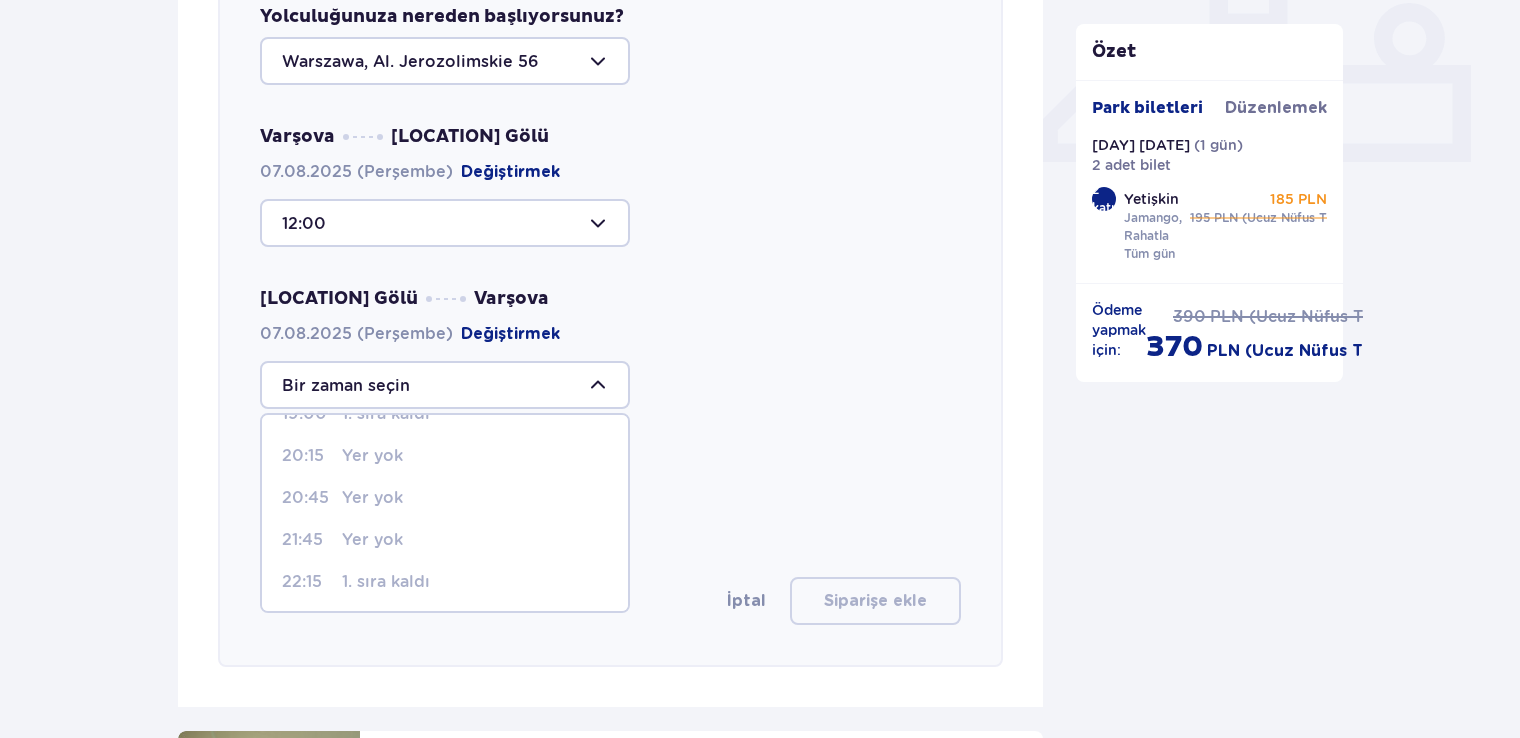 click on "20:45 Yer yok" at bounding box center (445, 498) 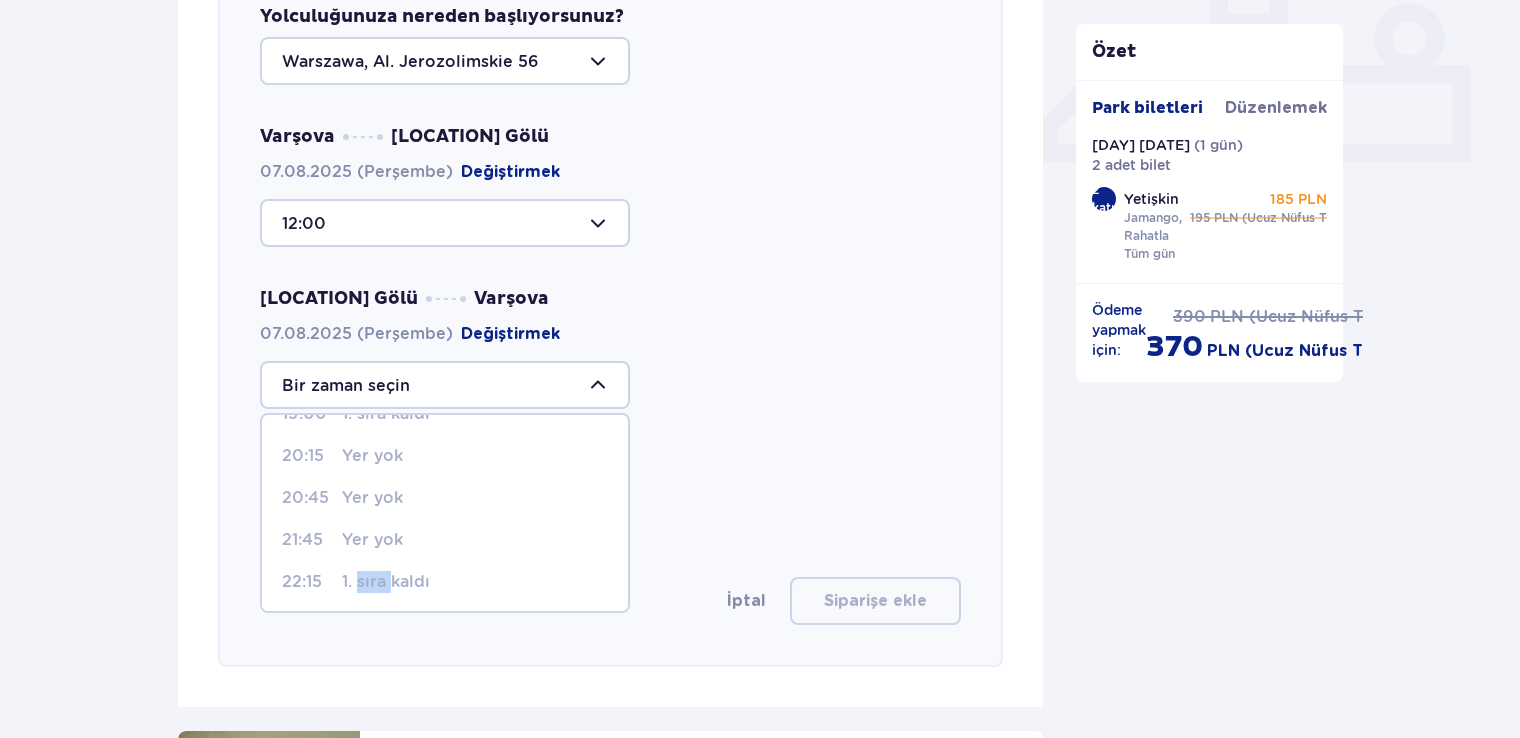 click on "1. sıra kaldı" at bounding box center (386, 582) 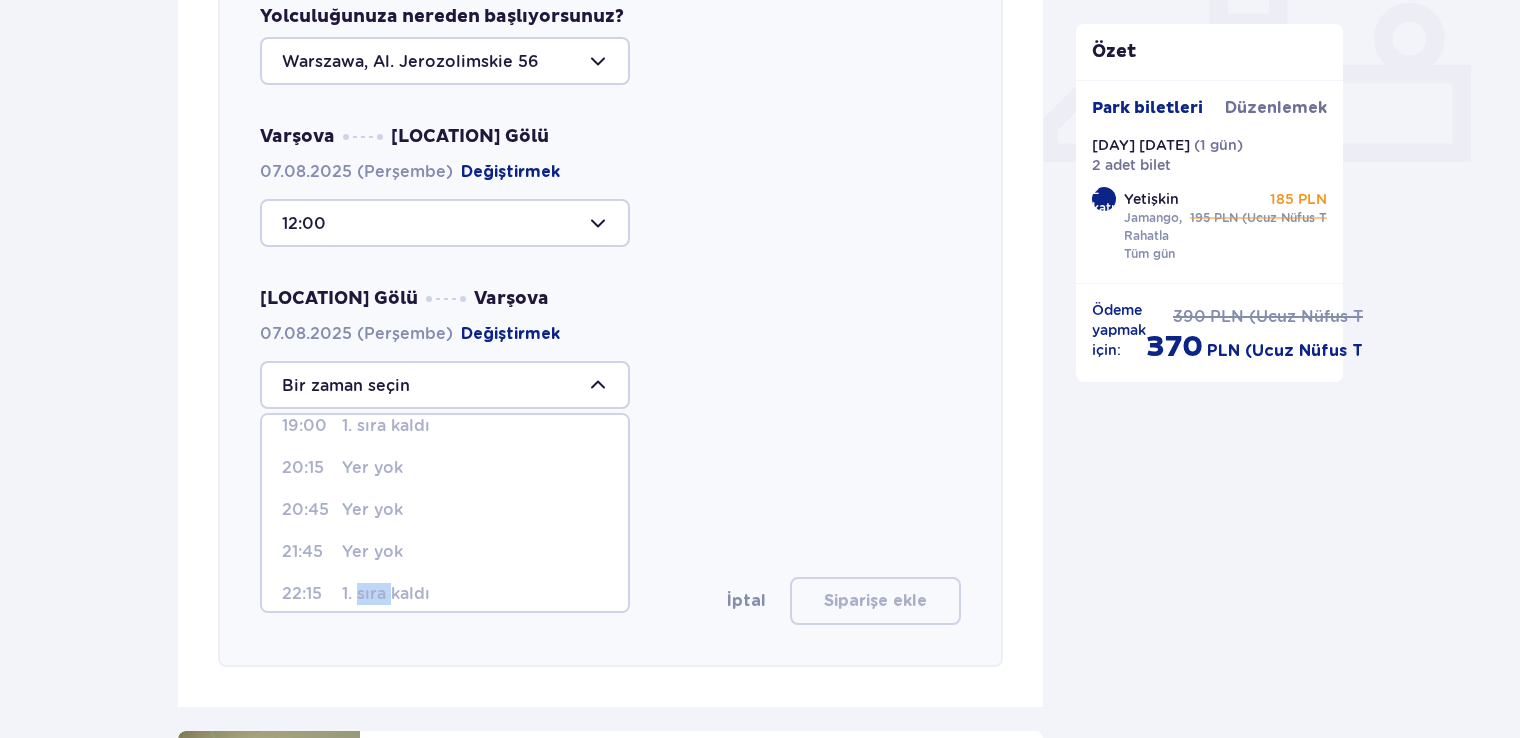 scroll, scrollTop: 200, scrollLeft: 0, axis: vertical 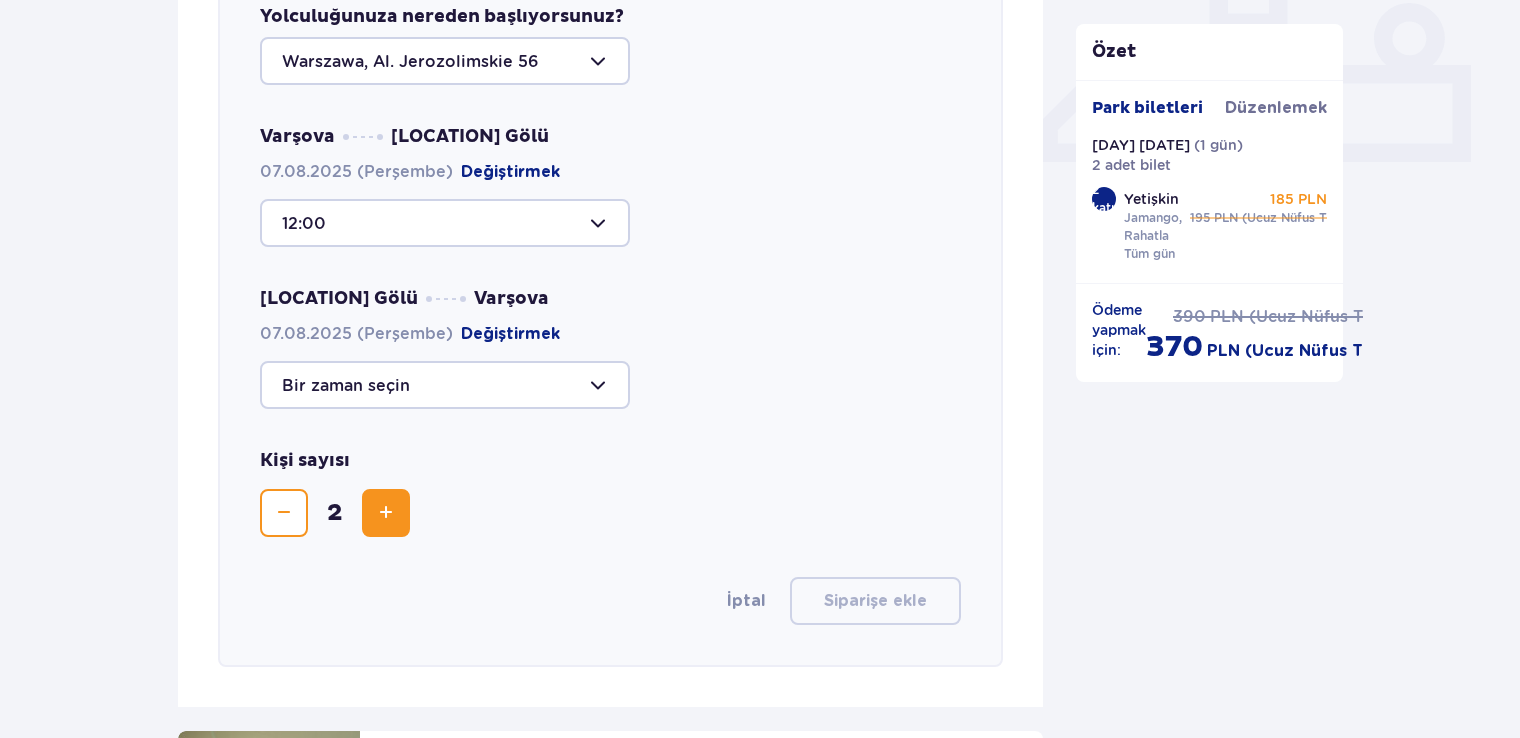 click on "Rotanızı seçin Tam i z powrotem Yolculuğunuza nereden başlıyorsunuz? Warszawa, Al. Jerozolimskie 56 Varşova Suntago Gölü 07.08.2025 (Perşembe) Değiştirmek 12:00 Suntago Gölü Varşova 07.08.2025 (Perşembe) Değiştirmek Kişi sayısı 2 İptal Siparişe ekle" at bounding box center [610, 255] 